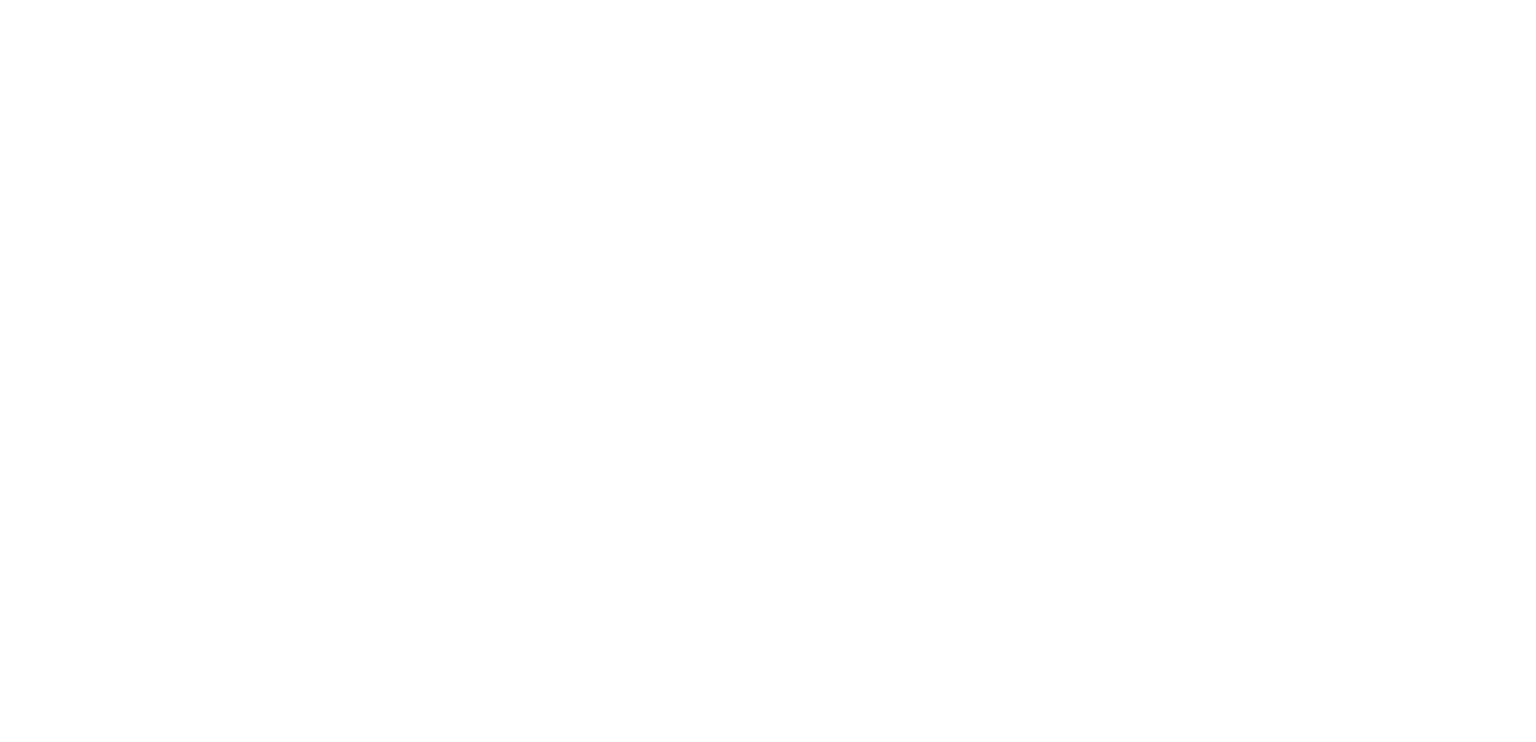 scroll, scrollTop: 0, scrollLeft: 0, axis: both 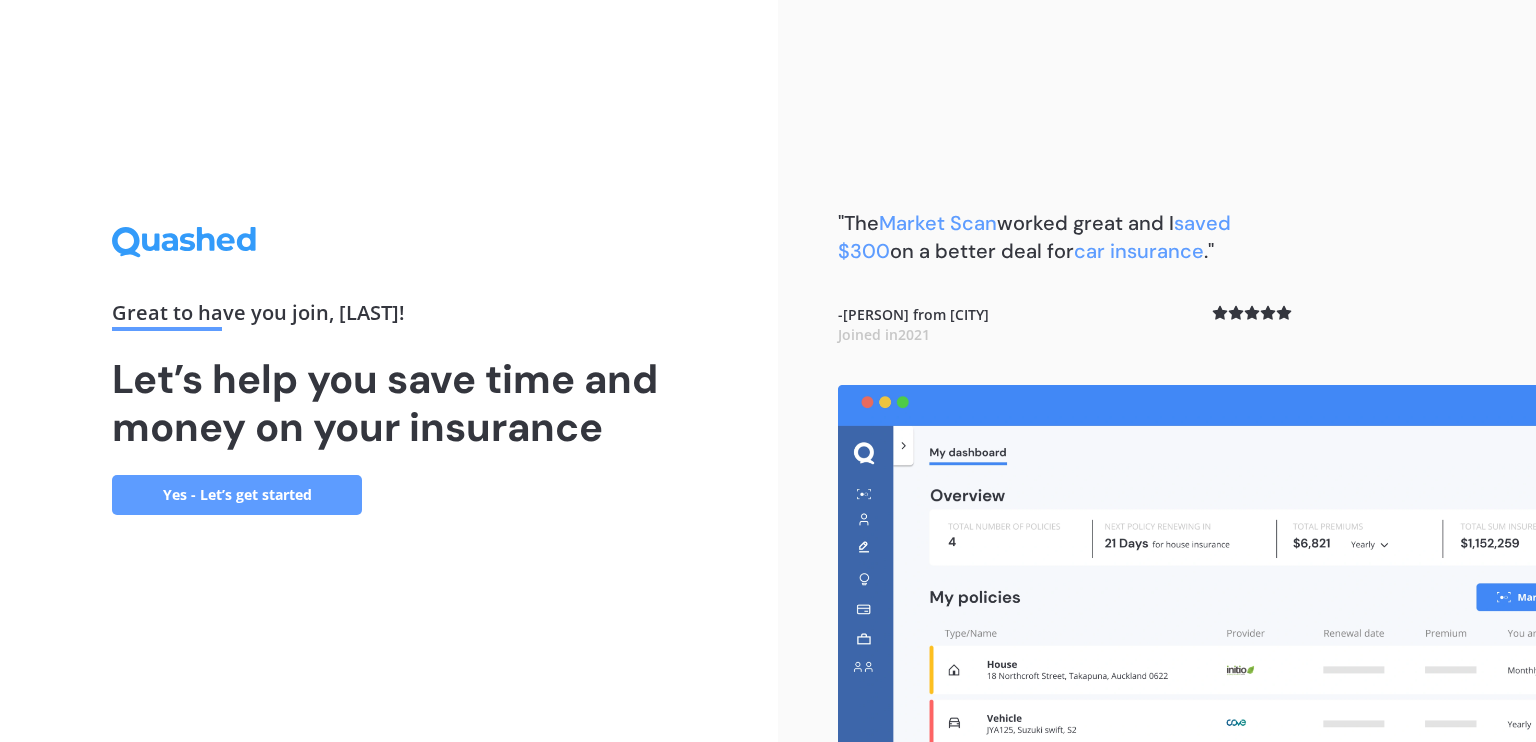 click on "Yes - Let’s get started" at bounding box center [237, 495] 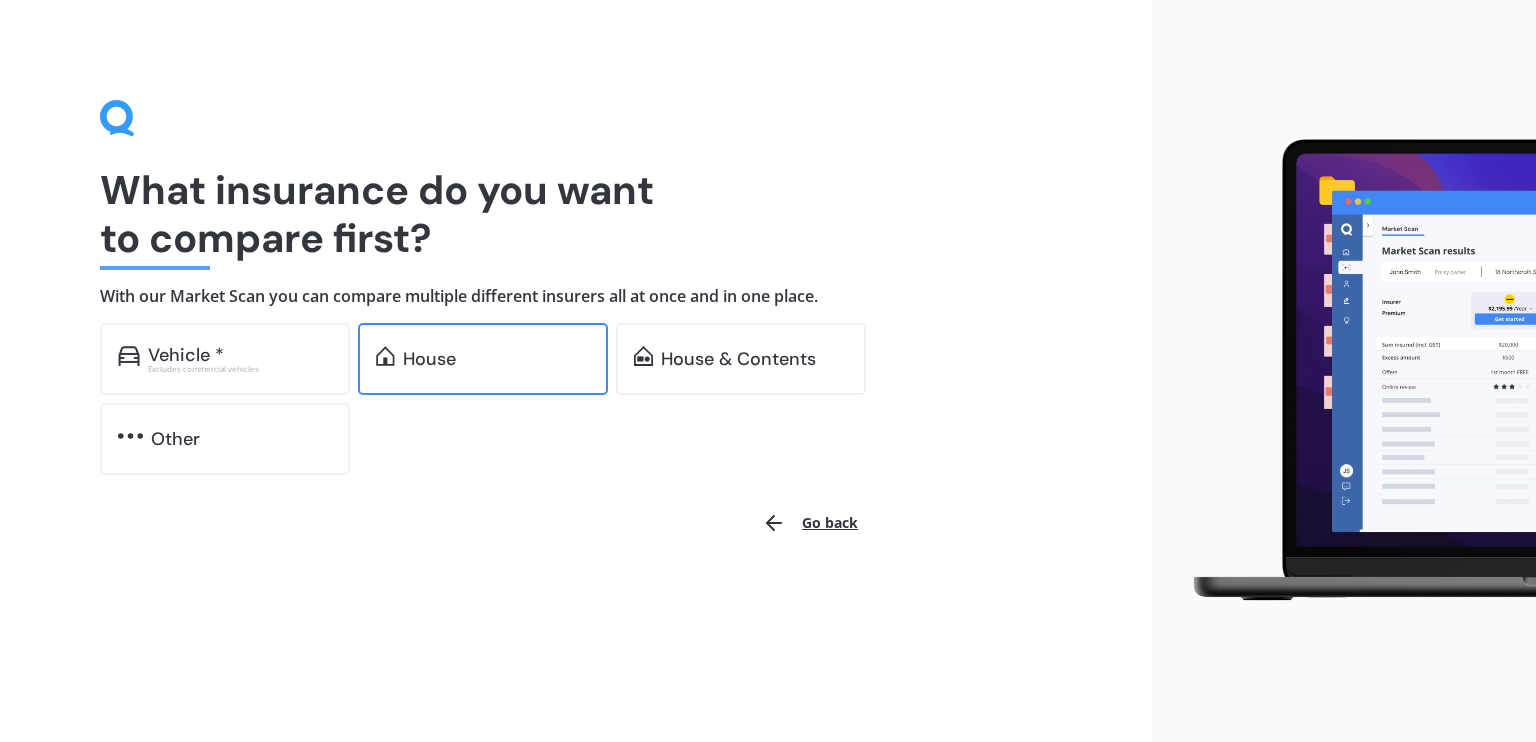 click on "House" at bounding box center (429, 359) 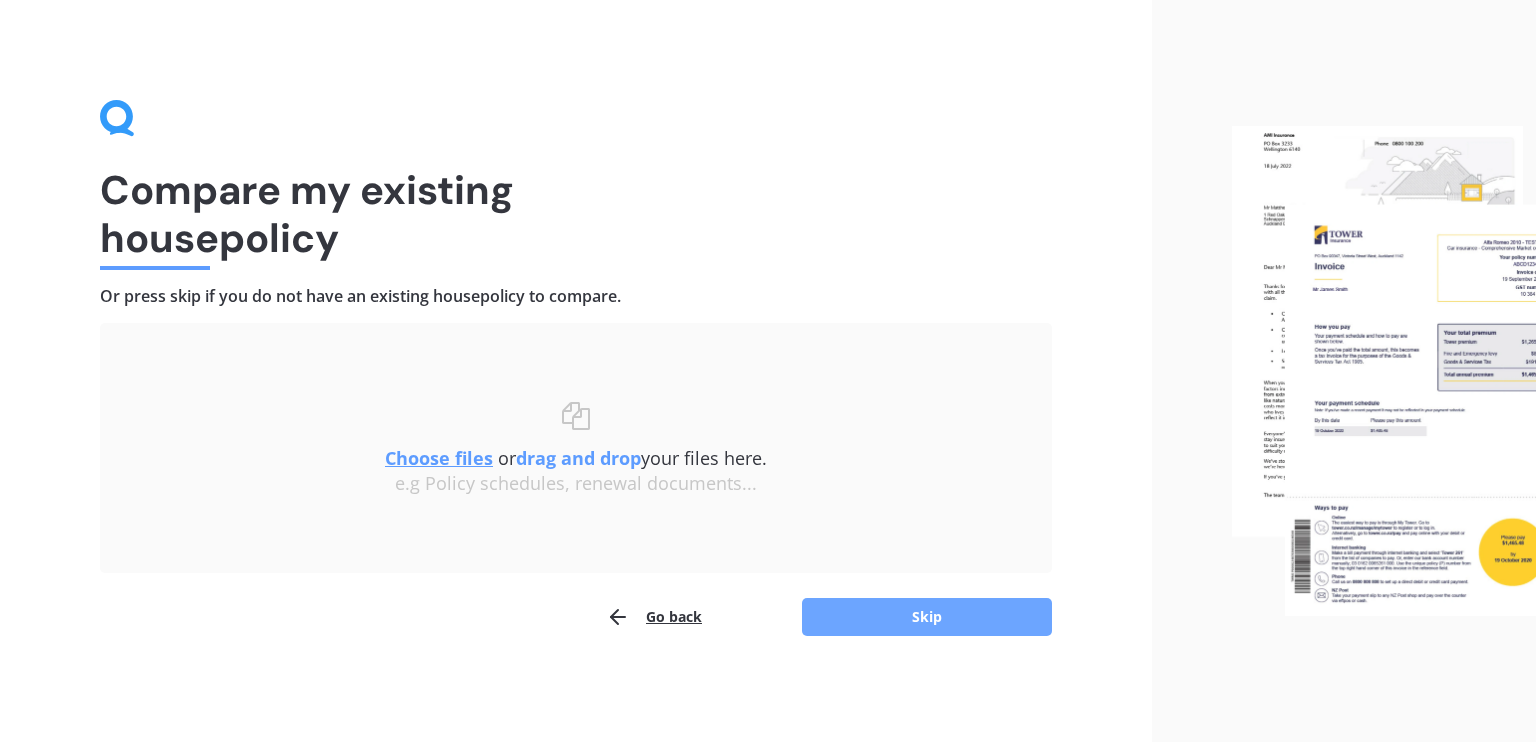 click on "Skip" at bounding box center [927, 617] 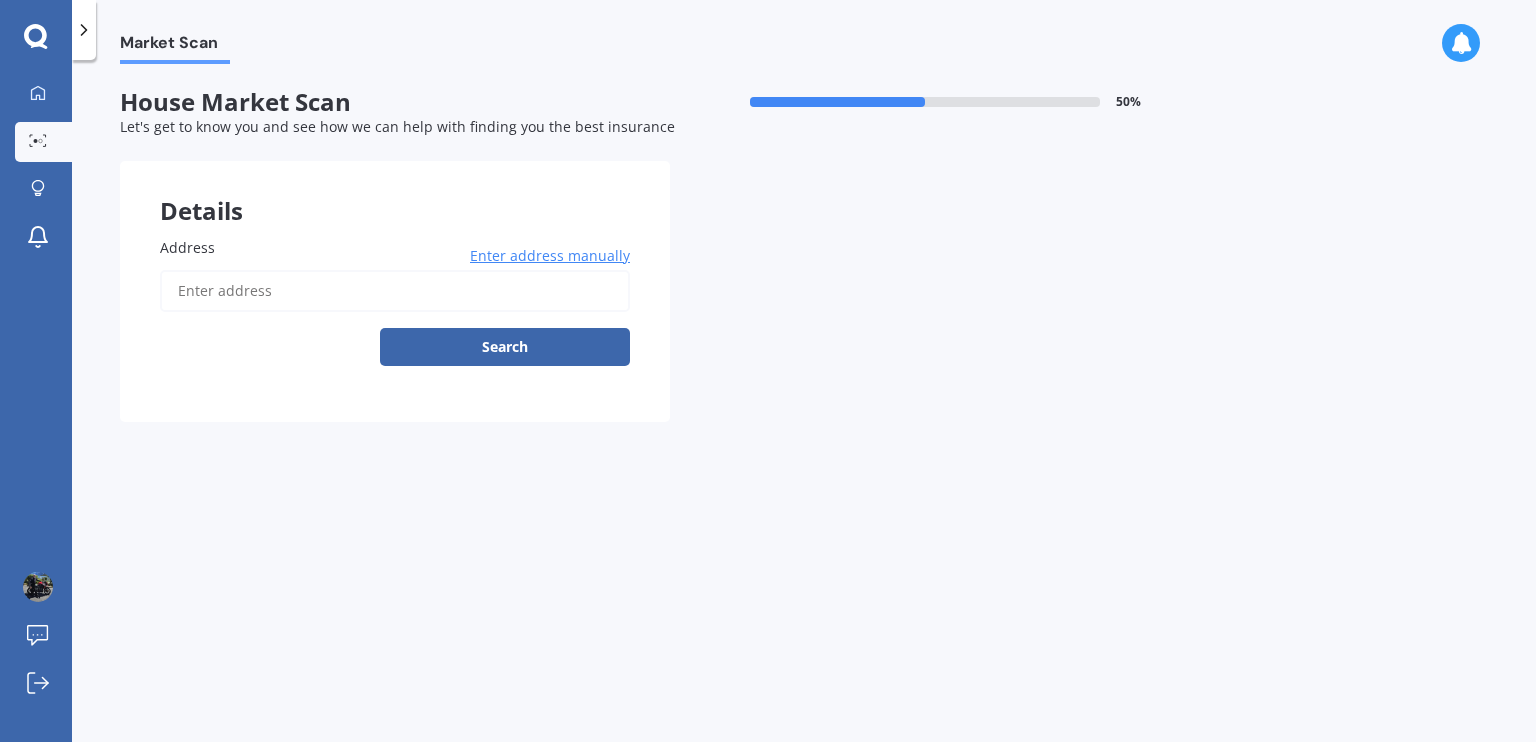 click on "Address" at bounding box center (395, 291) 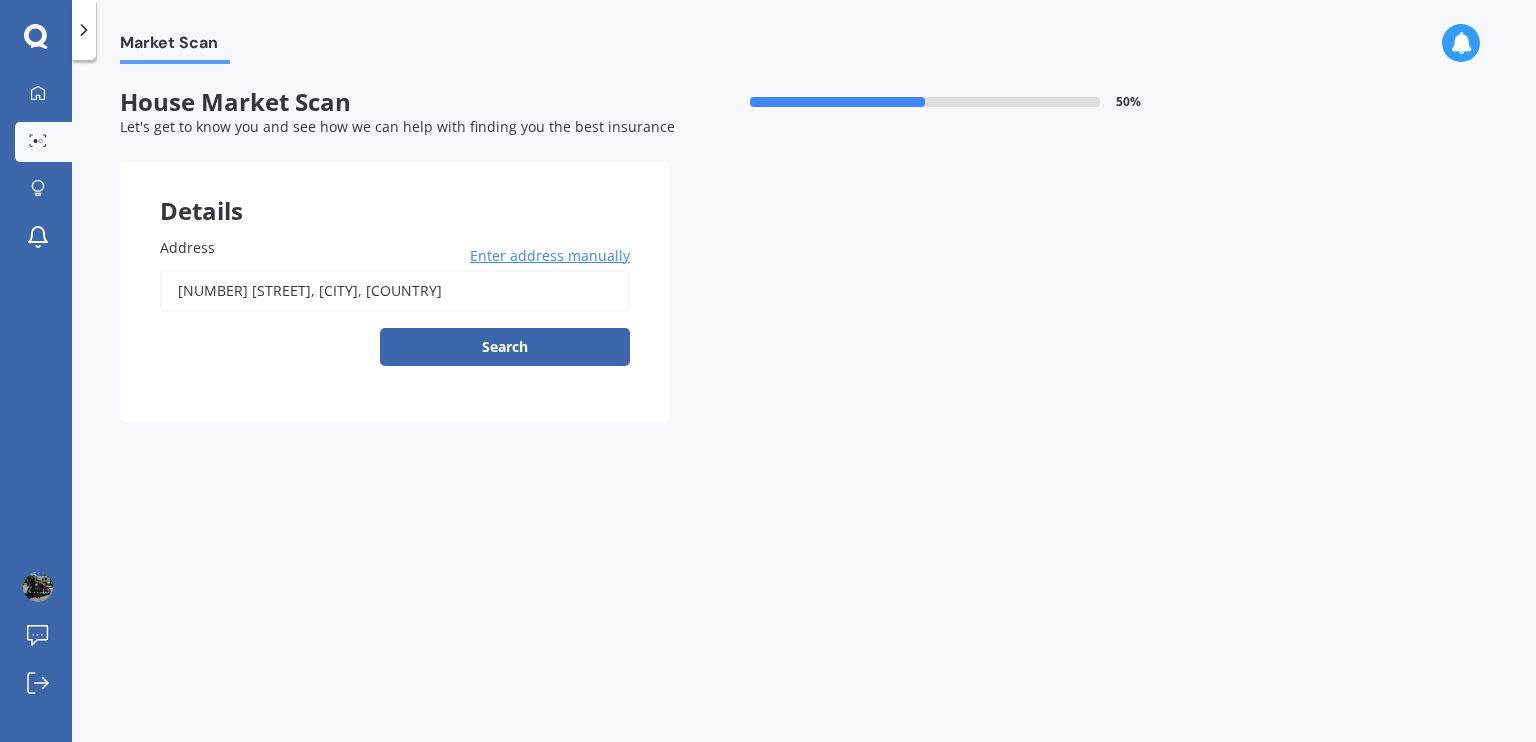 type on "[NUMBER] [STREET], [CITY] [POSTAL_CODE]" 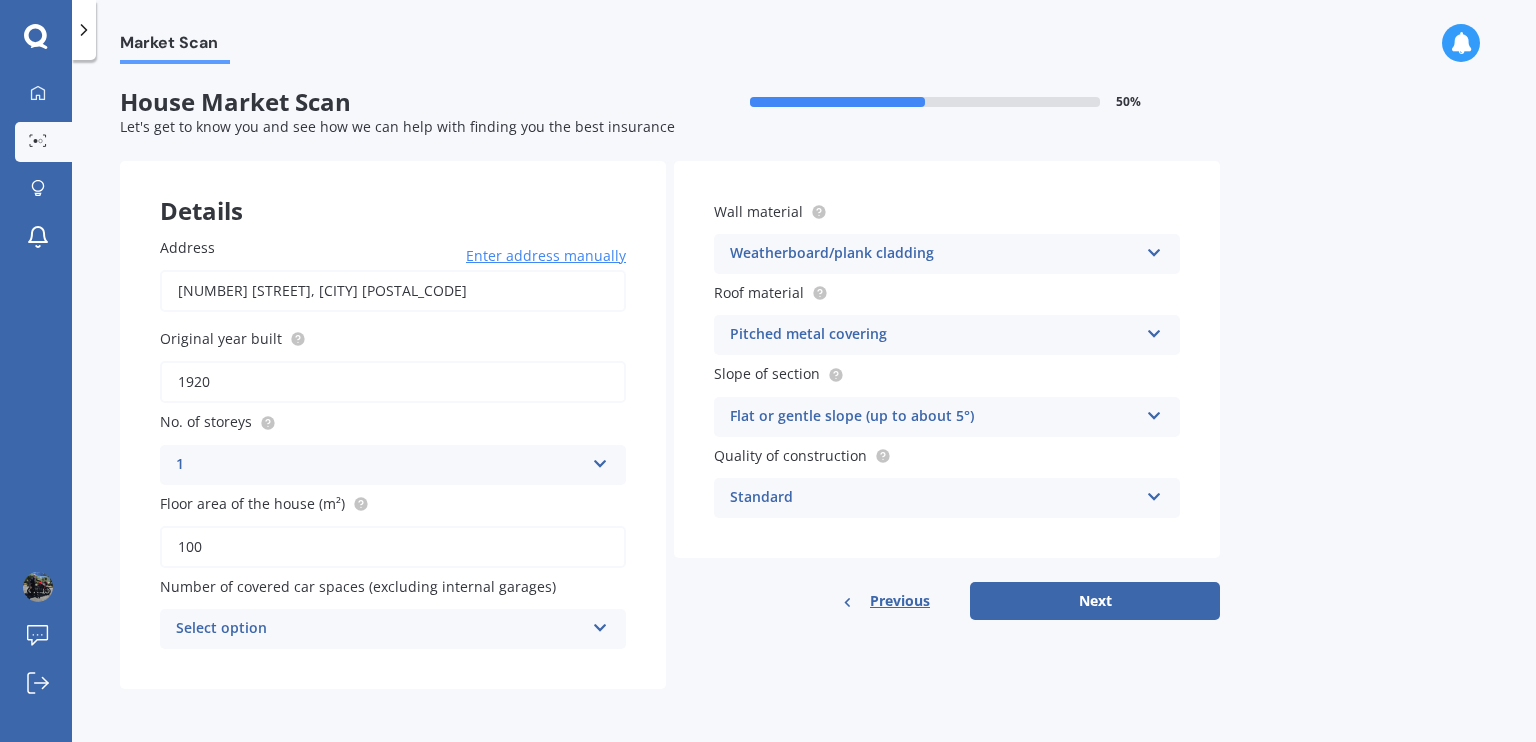 click on "1920" at bounding box center (393, 382) 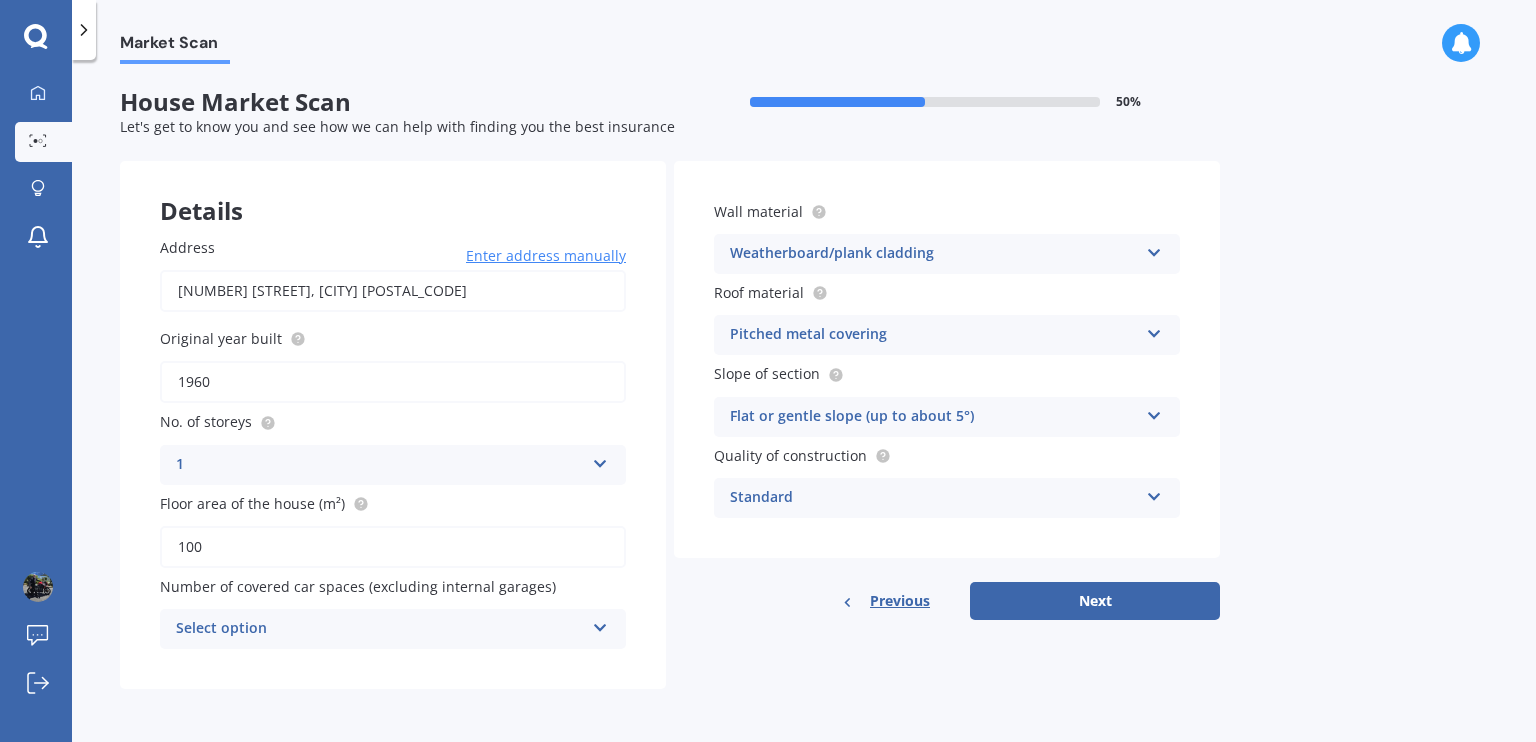 type on "1960" 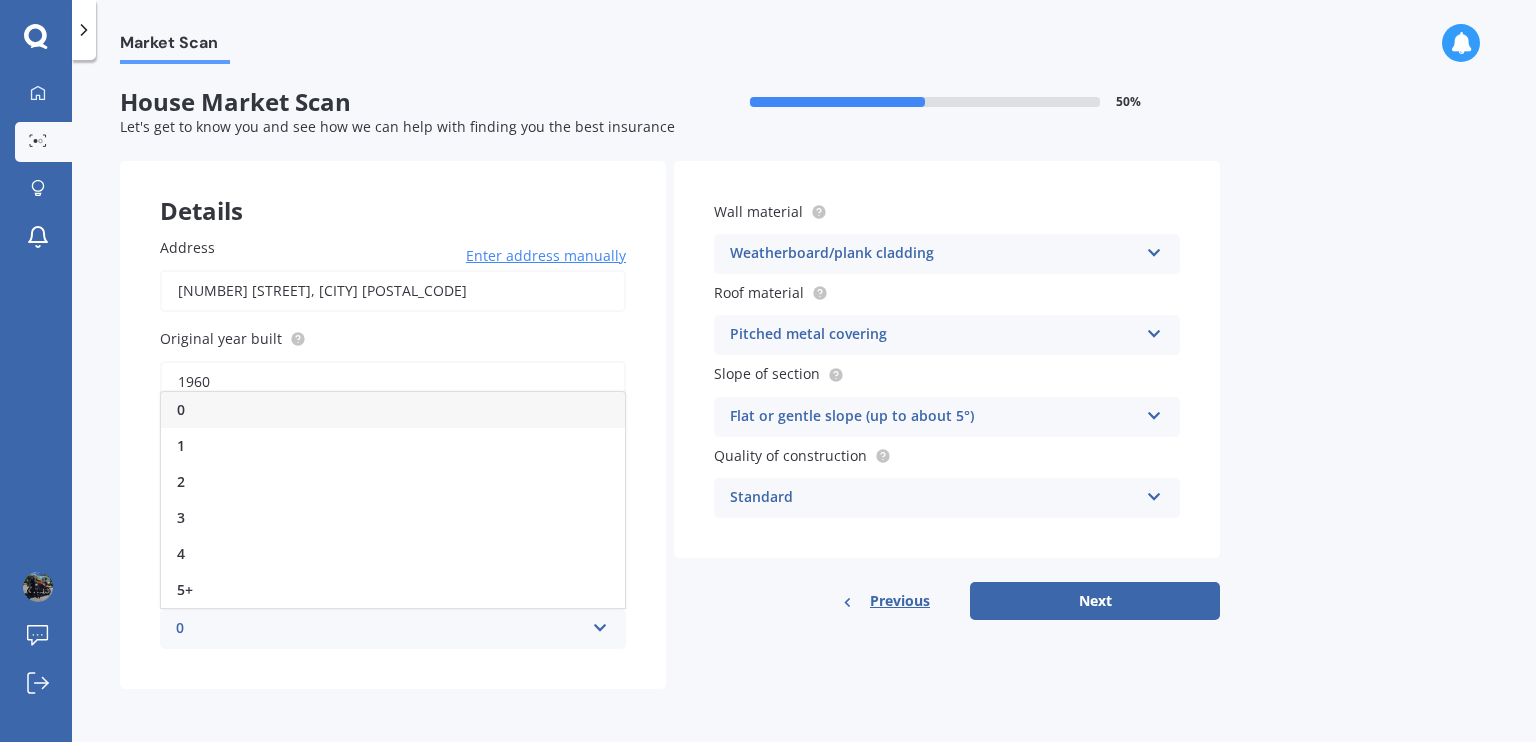 click on "0" at bounding box center (393, 410) 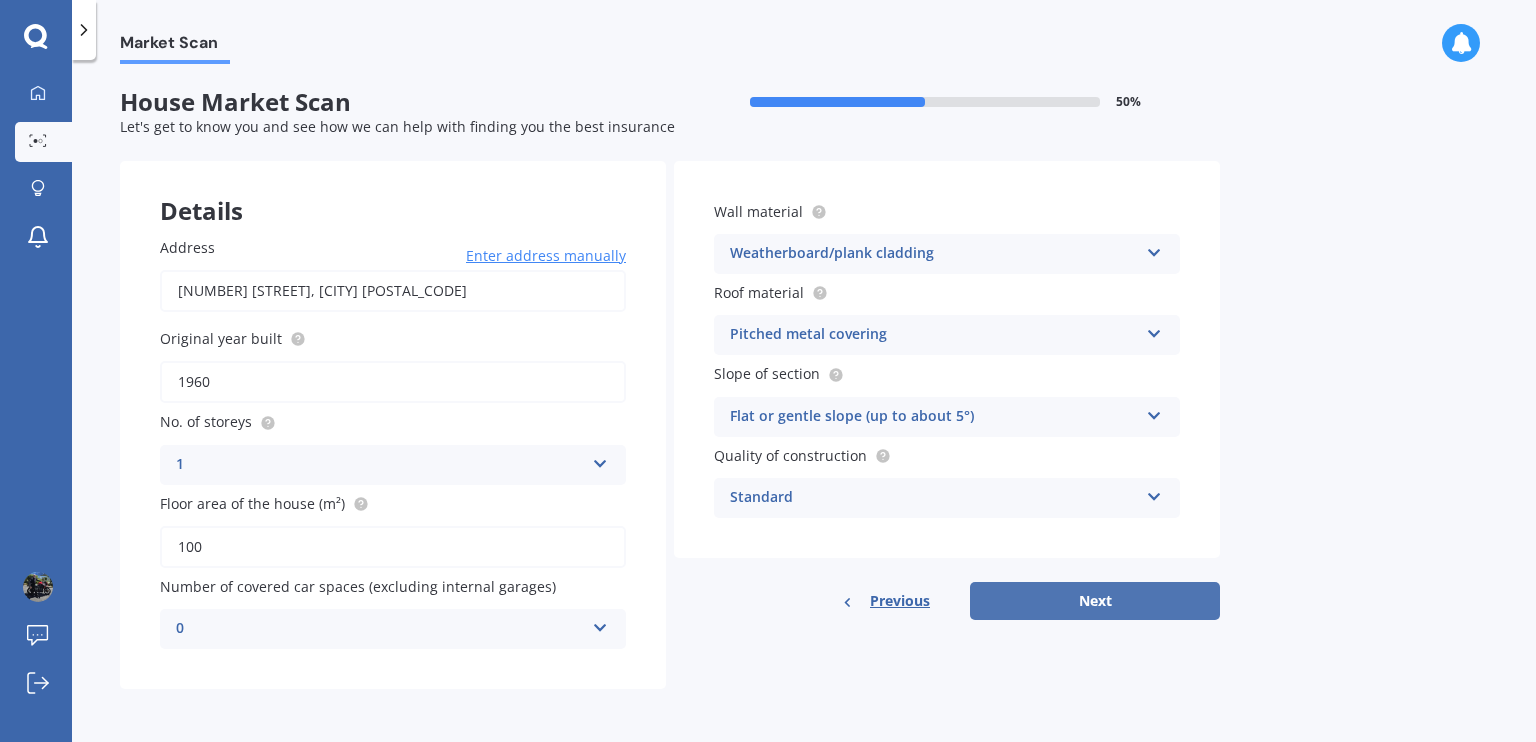 click on "Next" at bounding box center (1095, 601) 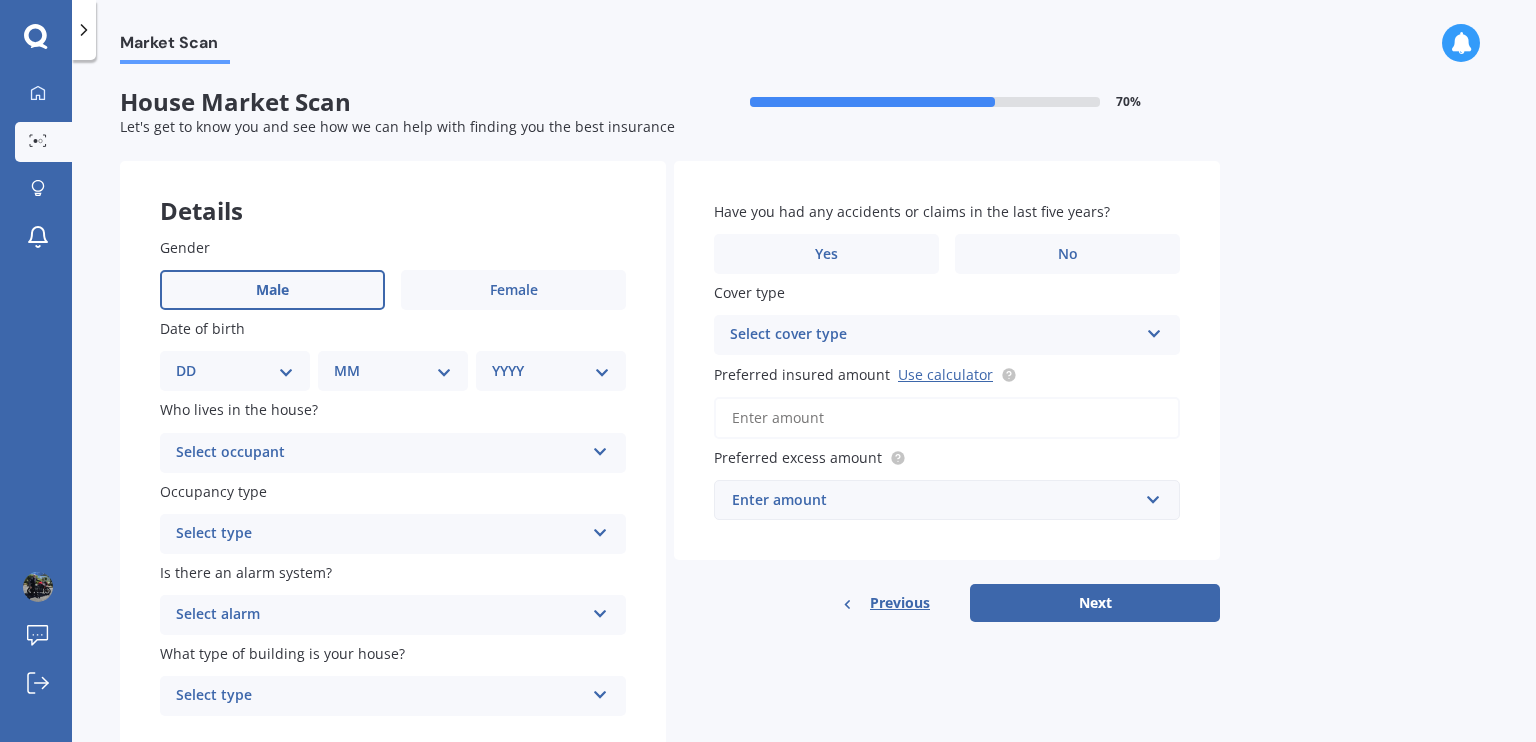 click on "Male" at bounding box center [272, 290] 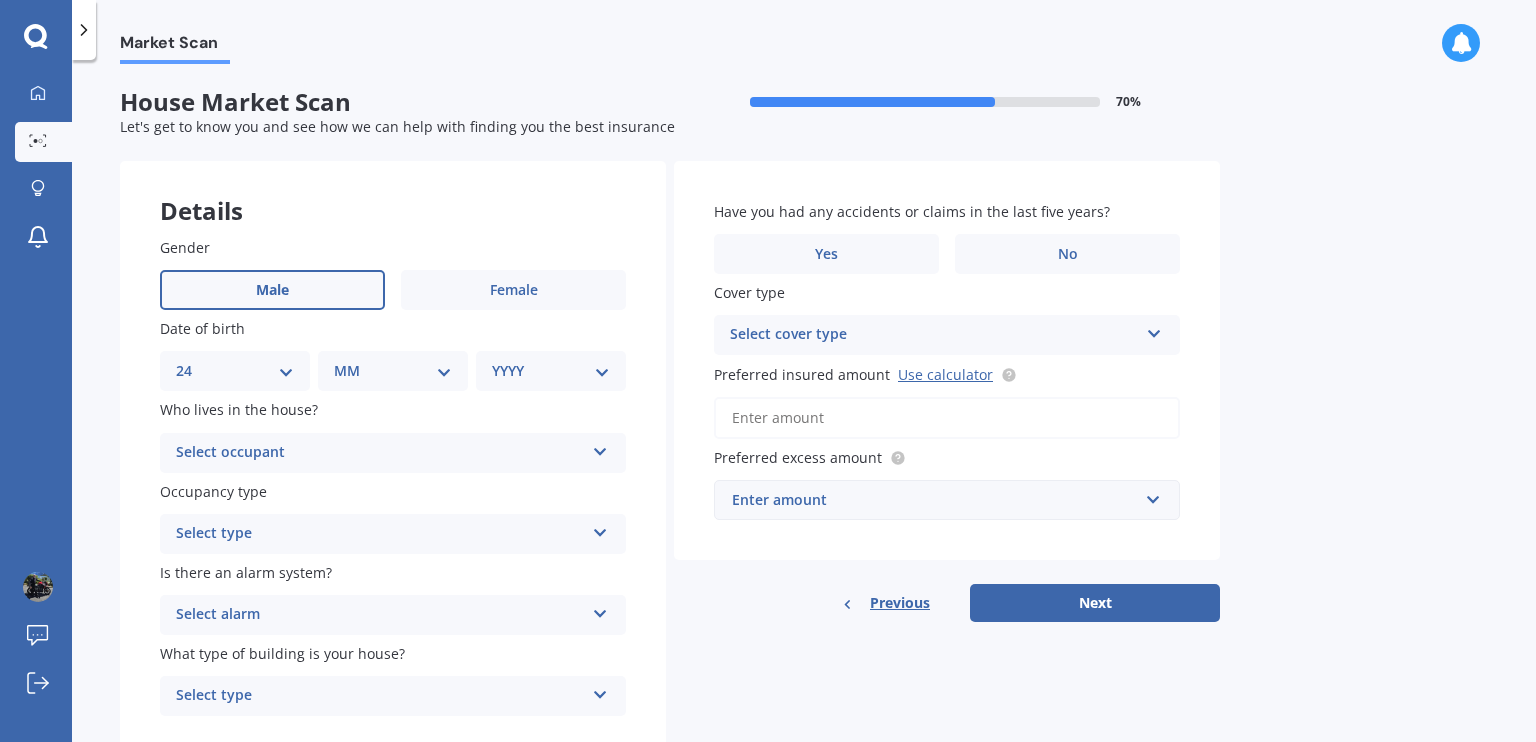 click on "DD 01 02 03 04 05 06 07 08 09 10 11 12 13 14 15 16 17 18 19 20 21 22 23 24 25 26 27 28 29 30 31" at bounding box center [235, 371] 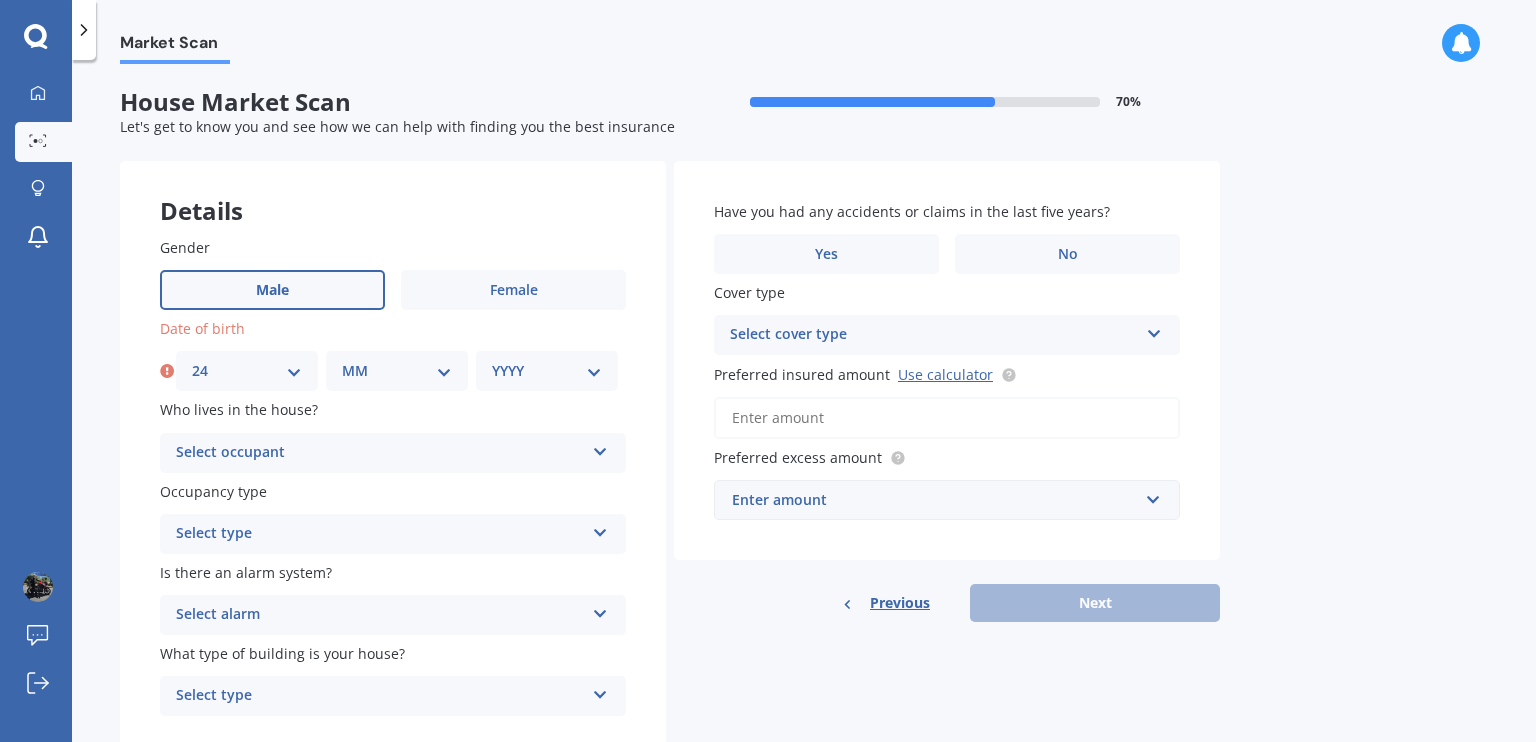 click on "MM 01 02 03 04 05 06 07 08 09 10 11 12" at bounding box center (397, 371) 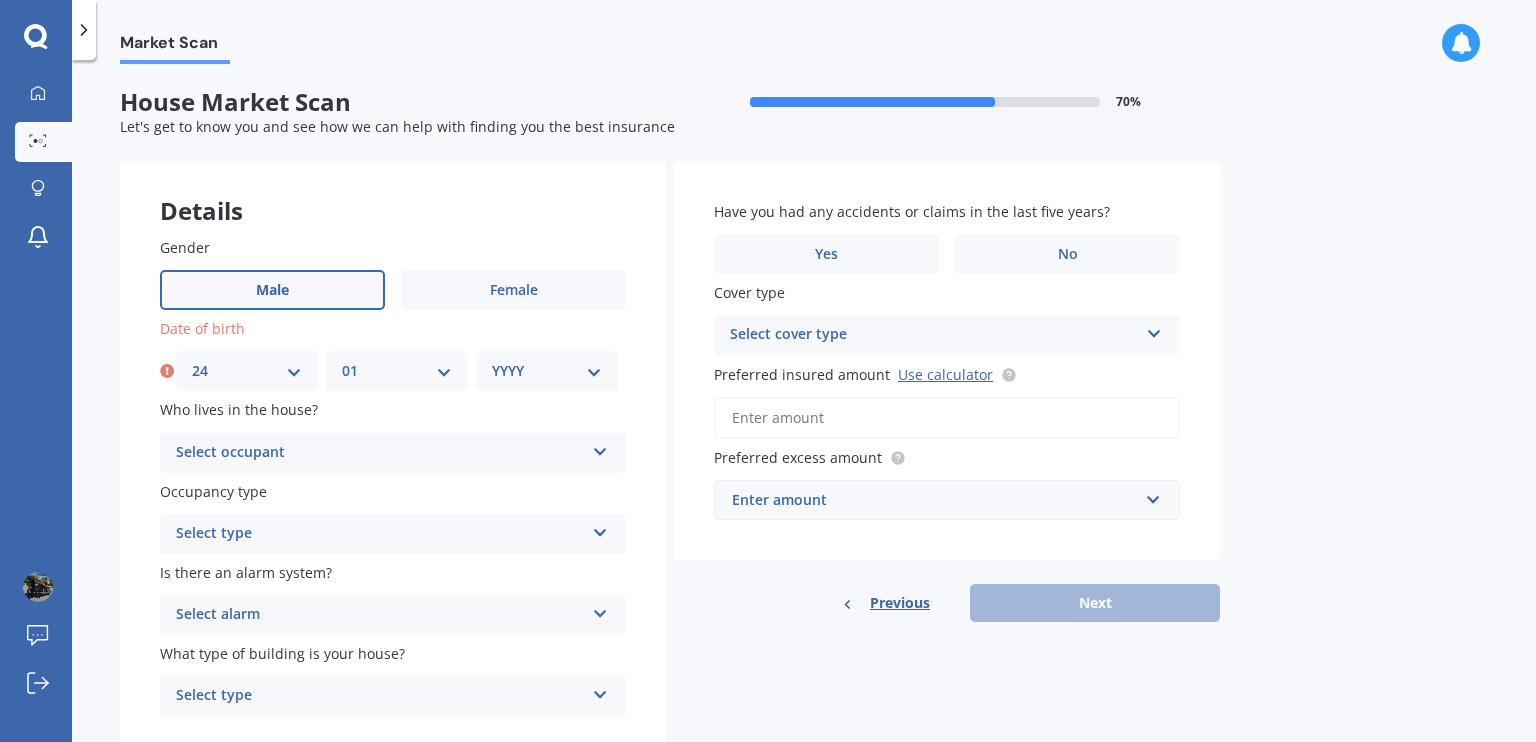 click on "MM 01 02 03 04 05 06 07 08 09 10 11 12" at bounding box center (397, 371) 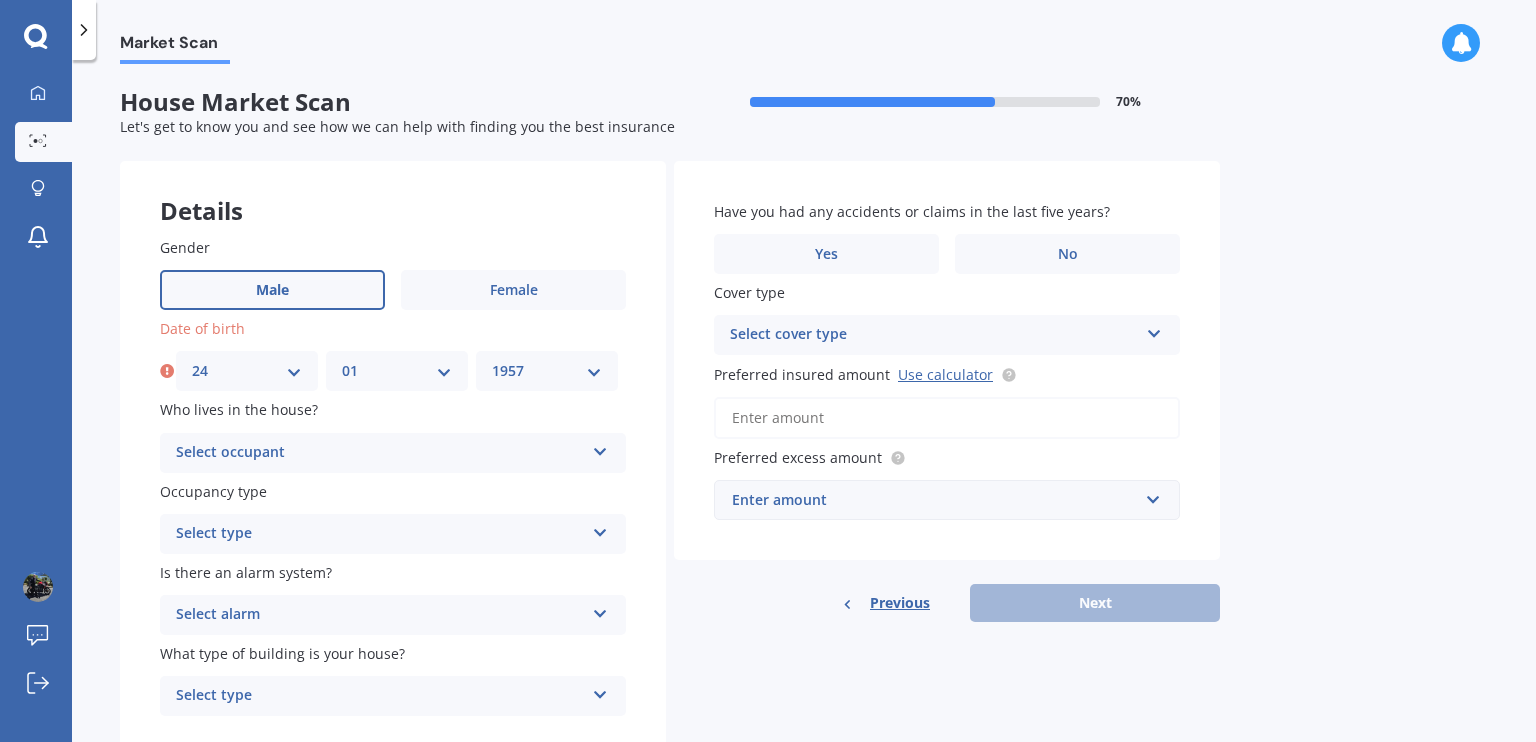 click on "YYYY 2009 2008 2007 2006 2005 2004 2003 2002 2001 2000 1999 1998 1997 1996 1995 1994 1993 1992 1991 1990 1989 1988 1987 1986 1985 1984 1983 1982 1981 1980 1979 1978 1977 1976 1975 1974 1973 1972 1971 1970 1969 1968 1967 1966 1965 1964 1963 1962 1961 1960 1959 1958 1957 1956 1955 1954 1953 1952 1951 1950 1949 1948 1947 1946 1945 1944 1943 1942 1941 1940 1939 1938 1937 1936 1935 1934 1933 1932 1931 1930 1929 1928 1927 1926 1925 1924 1923 1922 1921 1920 1919 1918 1917 1916 1915 1914 1913 1912 1911 1910" at bounding box center (547, 371) 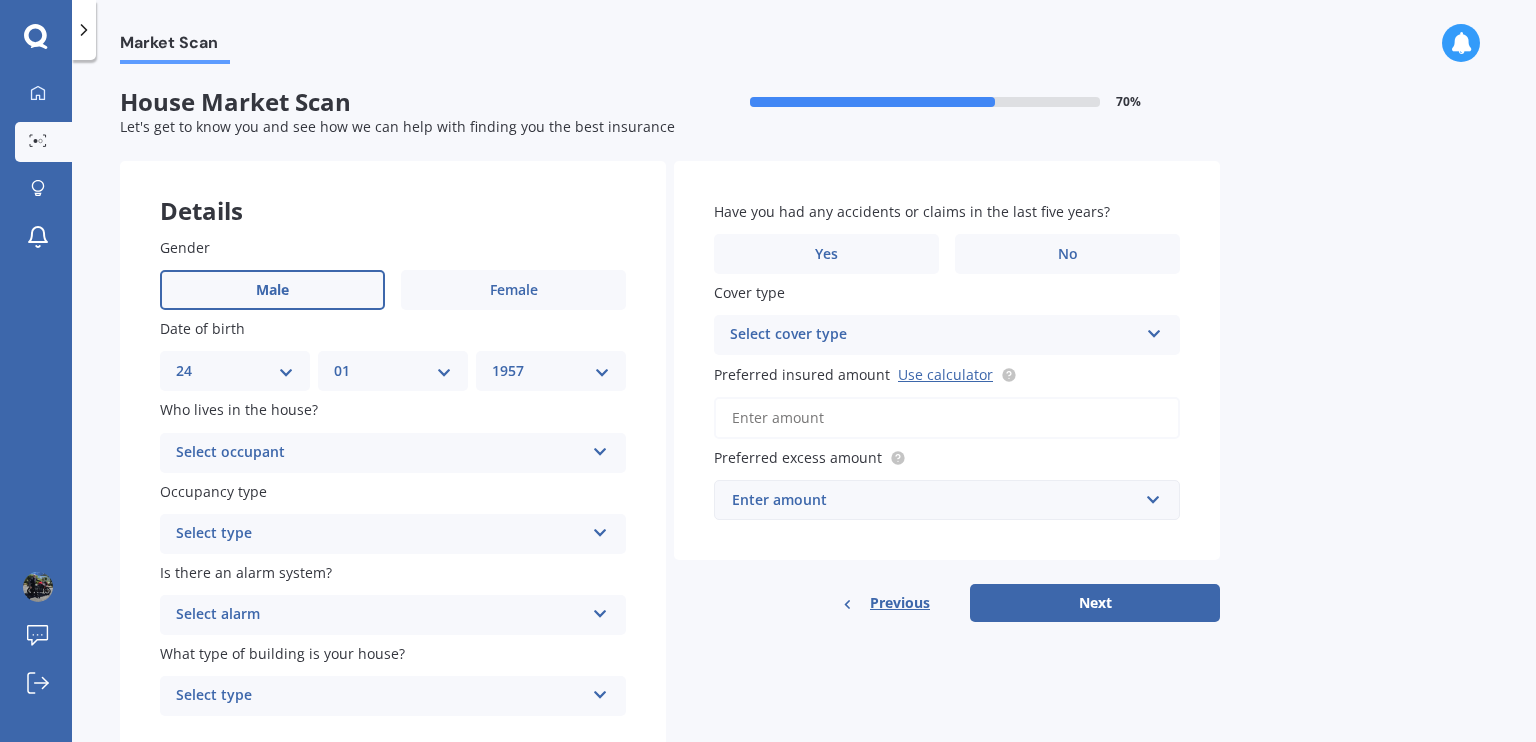click on "Select occupant" at bounding box center [380, 453] 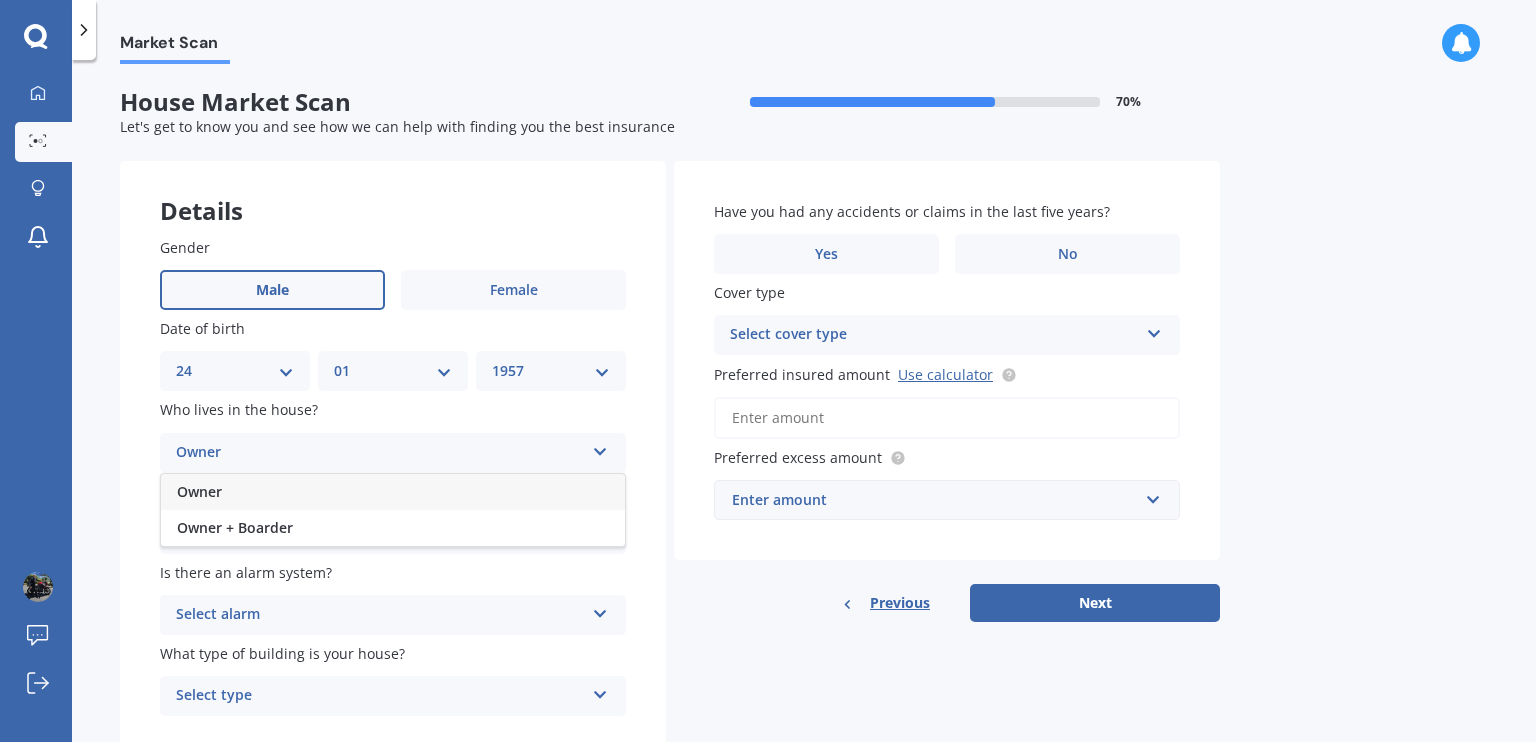 click on "Owner" at bounding box center (393, 492) 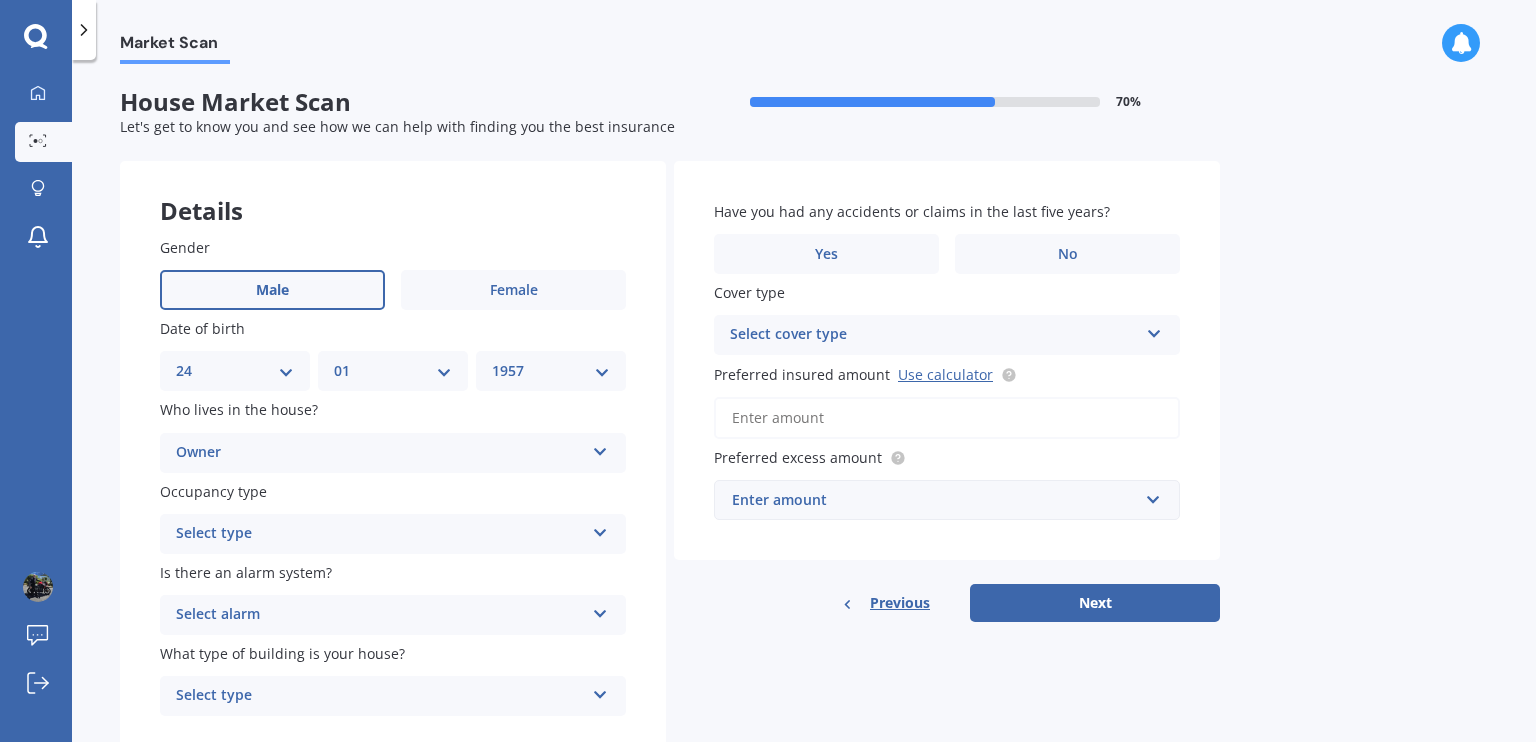 click on "Select type" at bounding box center [380, 534] 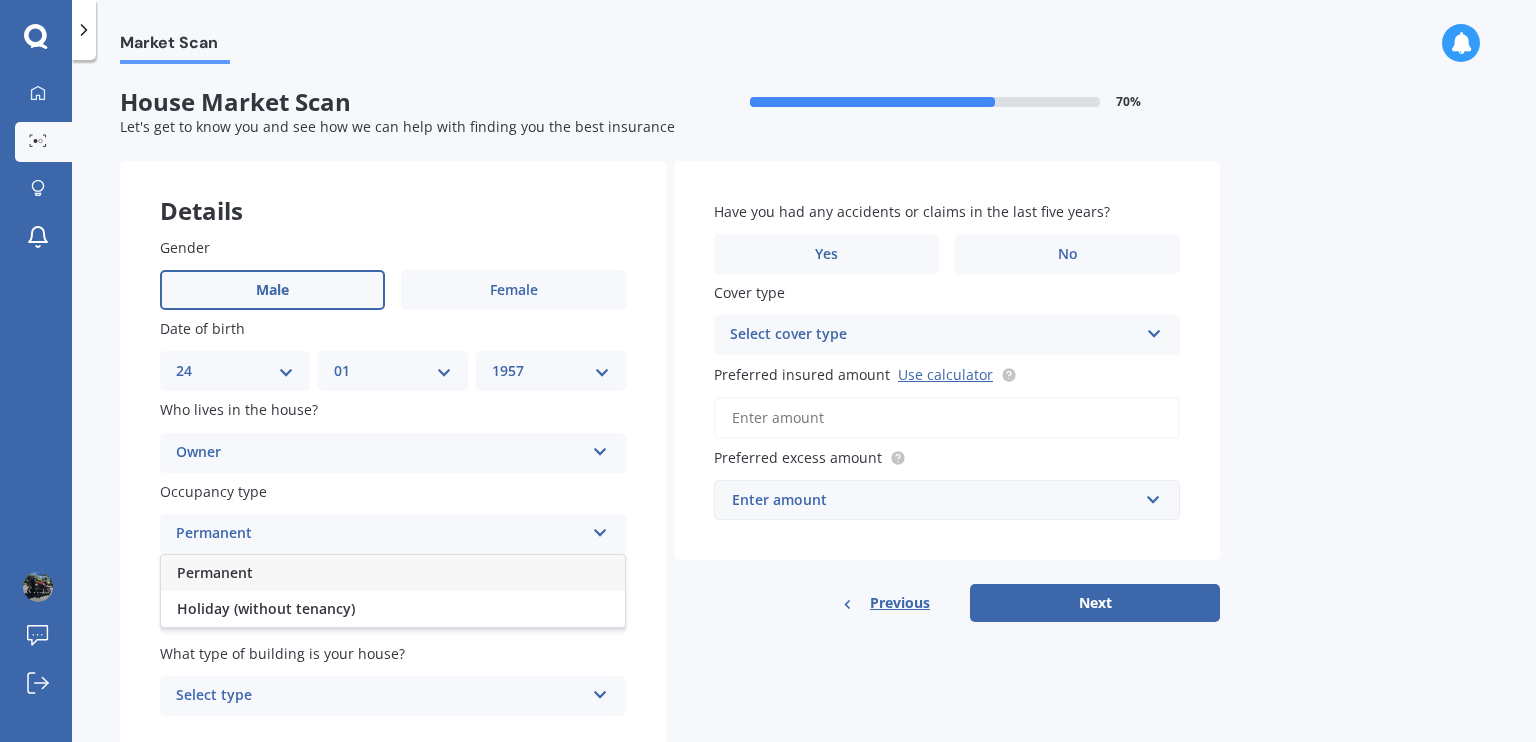 click on "Permanent" at bounding box center [393, 573] 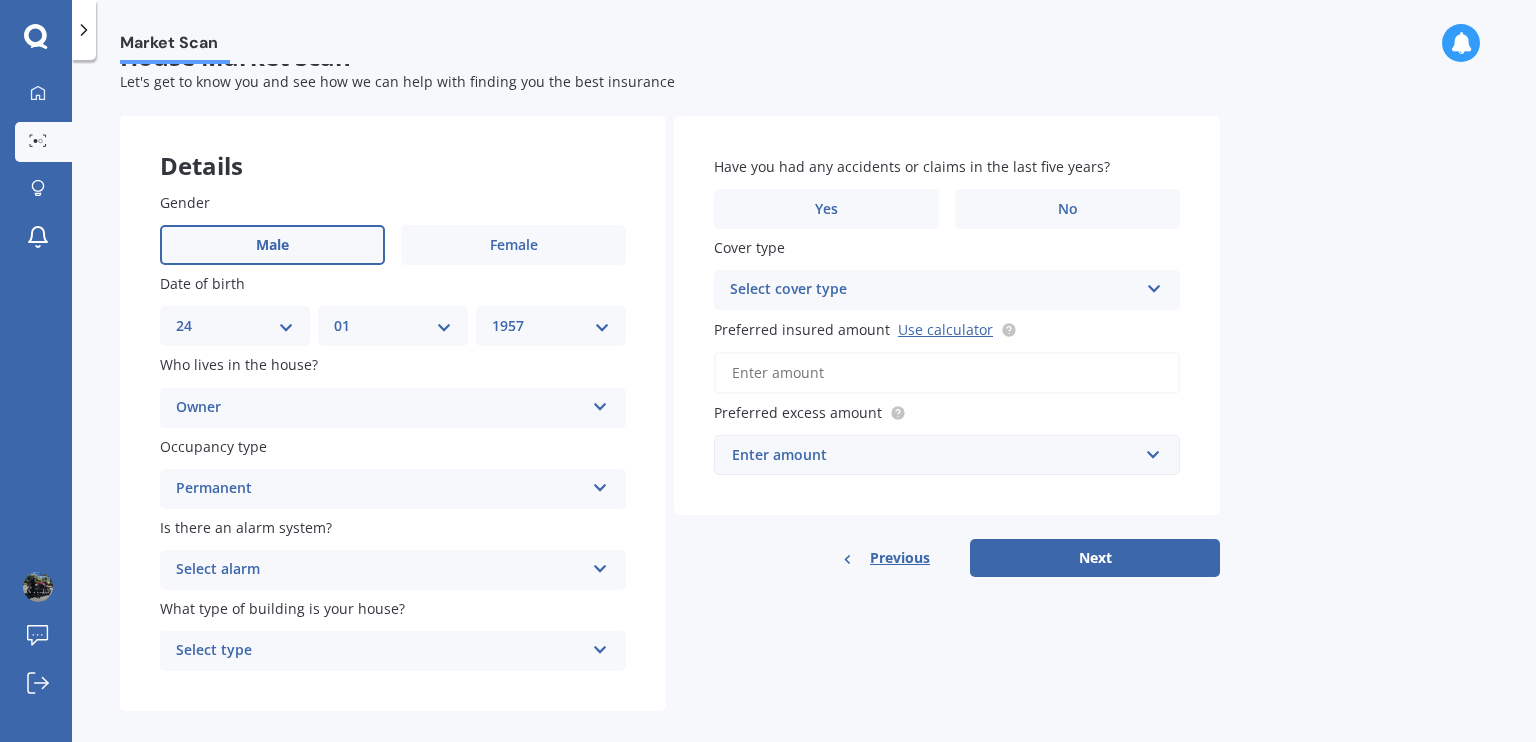 scroll, scrollTop: 67, scrollLeft: 0, axis: vertical 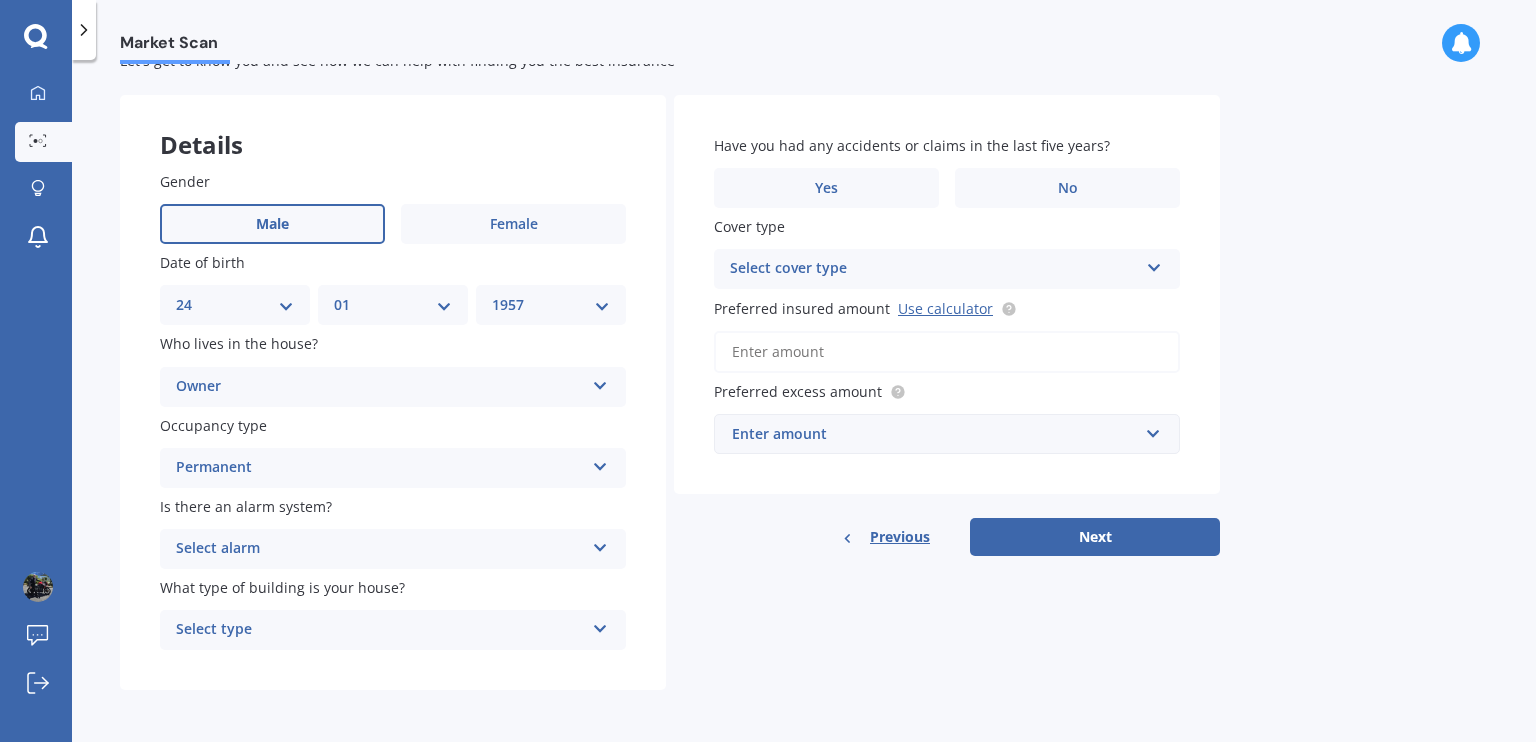 click on "Select alarm" at bounding box center (380, 549) 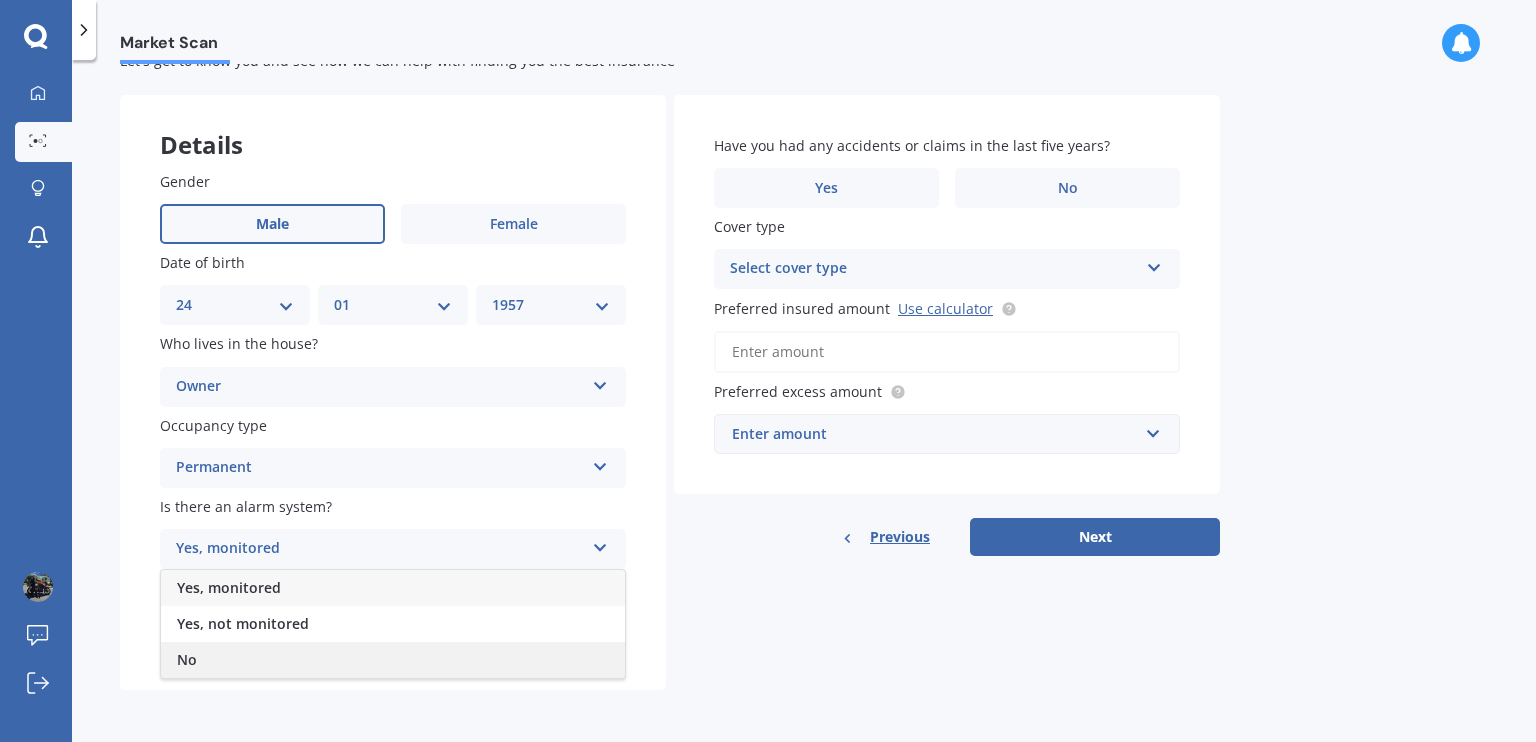 click on "No" at bounding box center [393, 660] 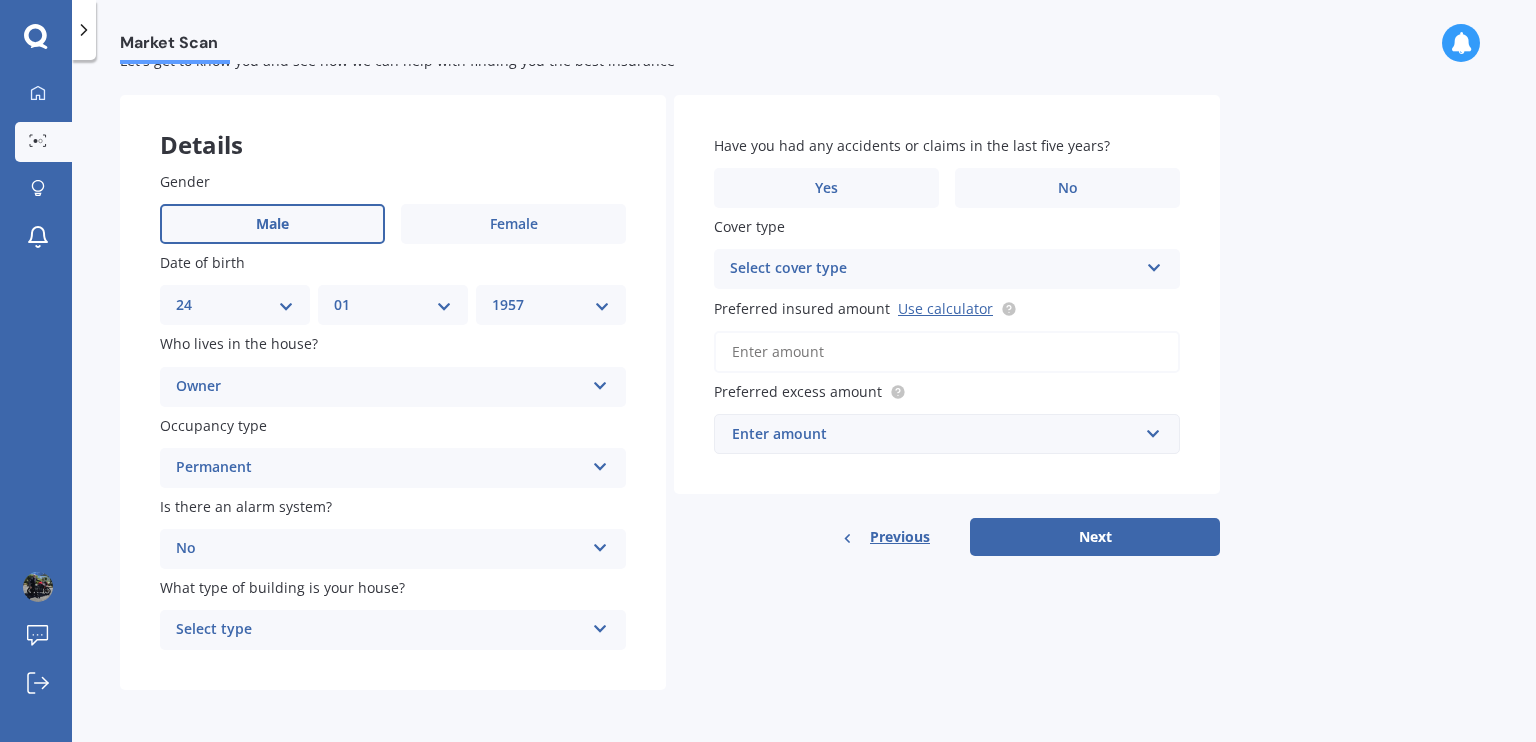 click on "Select type" at bounding box center (380, 630) 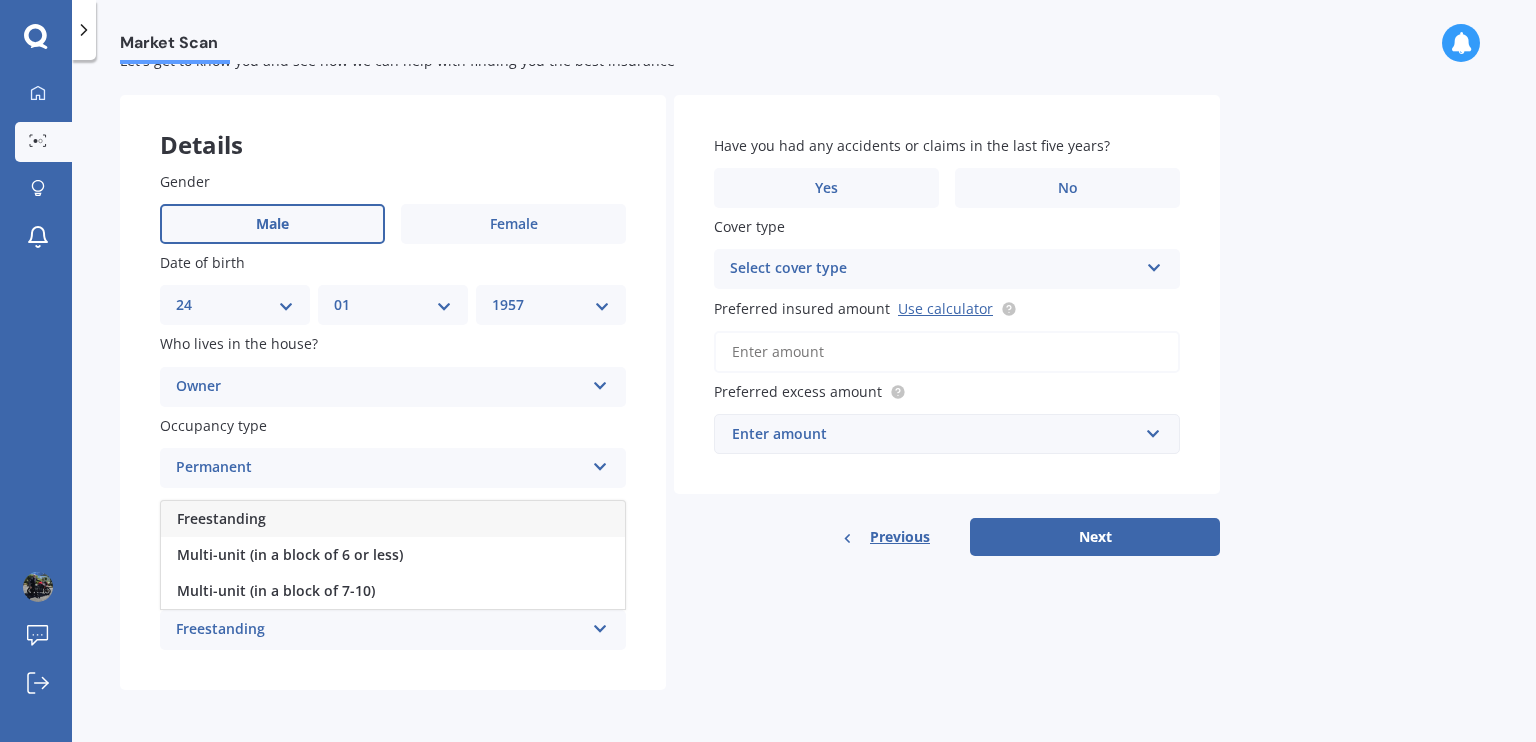 click on "Freestanding" at bounding box center (393, 519) 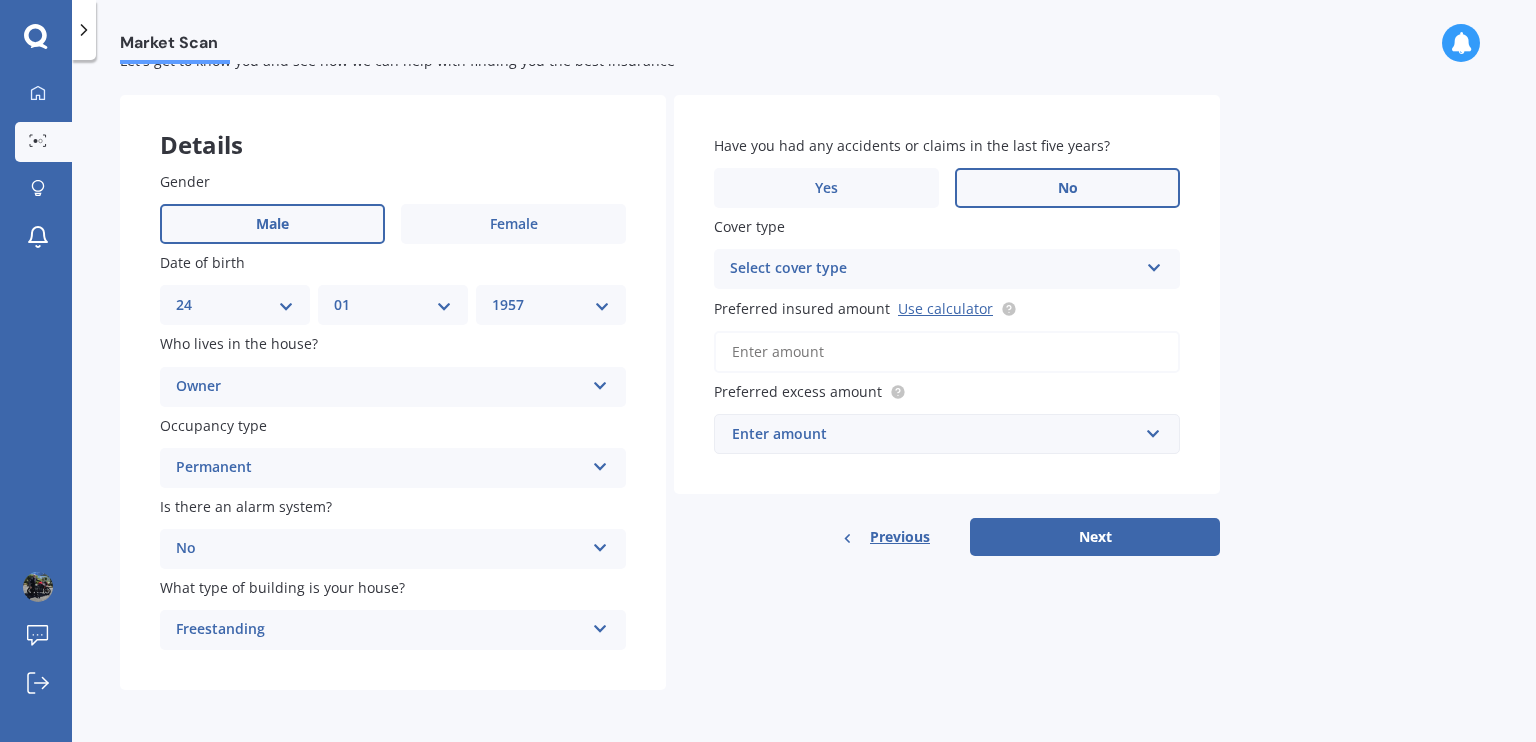 click on "No" at bounding box center [1067, 188] 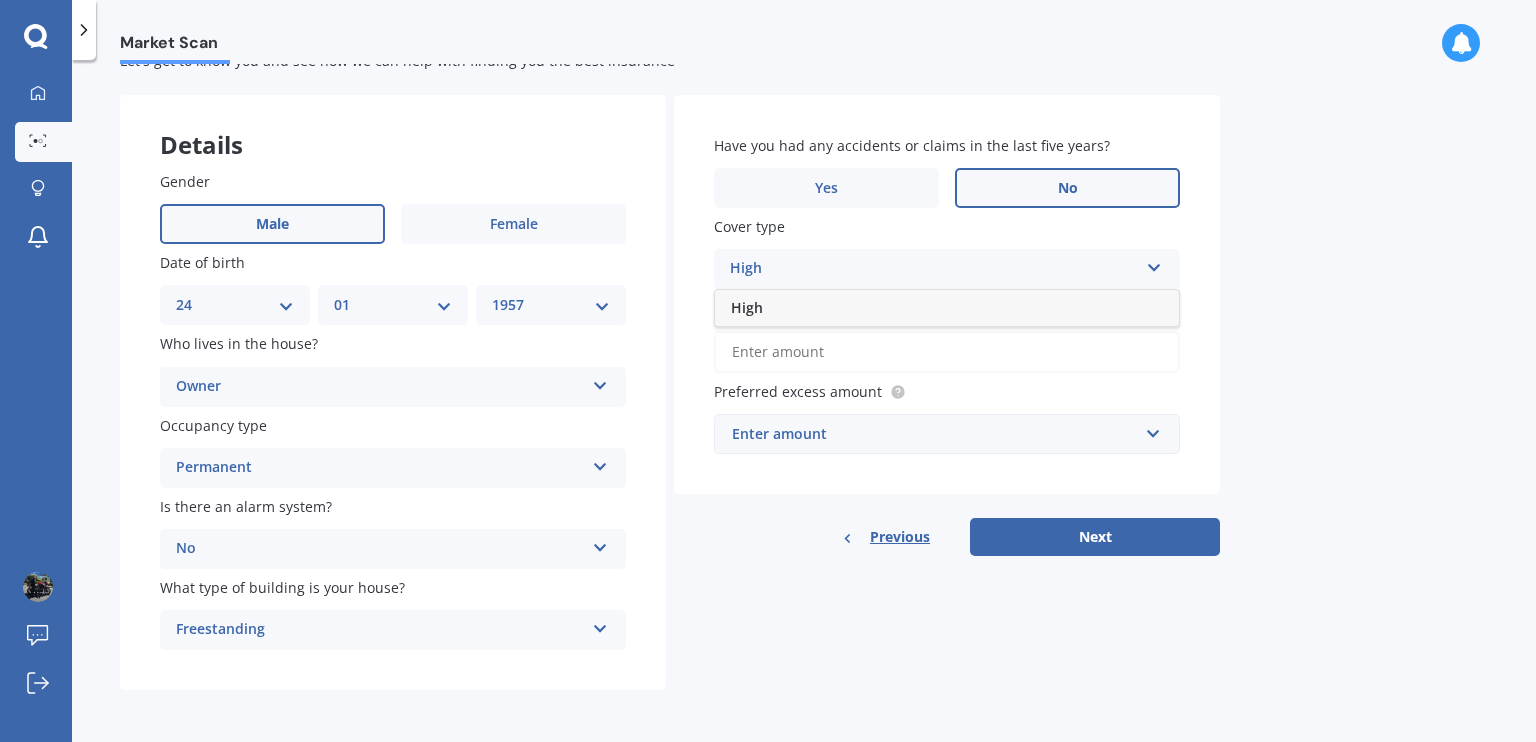 click on "High" at bounding box center (934, 269) 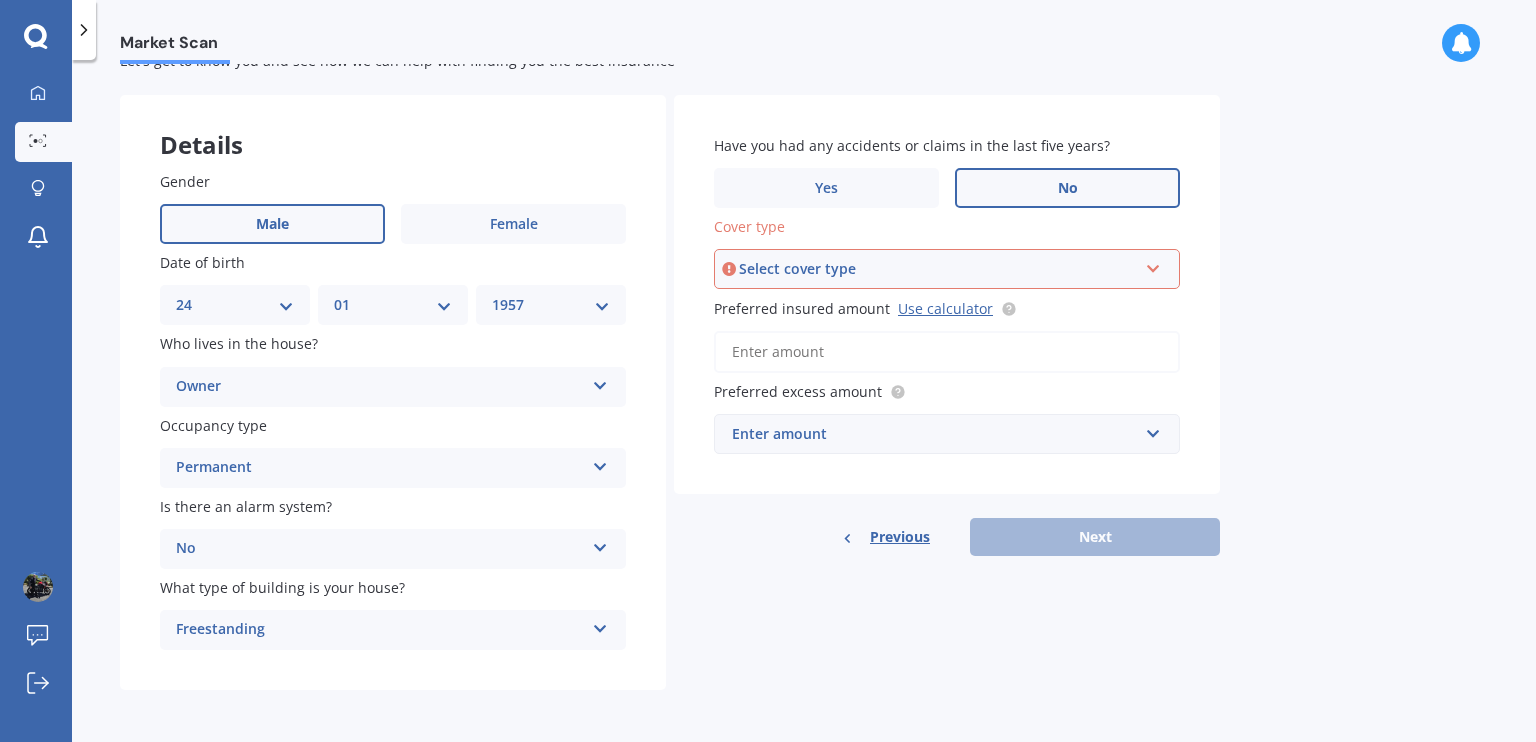 click on "Select cover type" at bounding box center [938, 269] 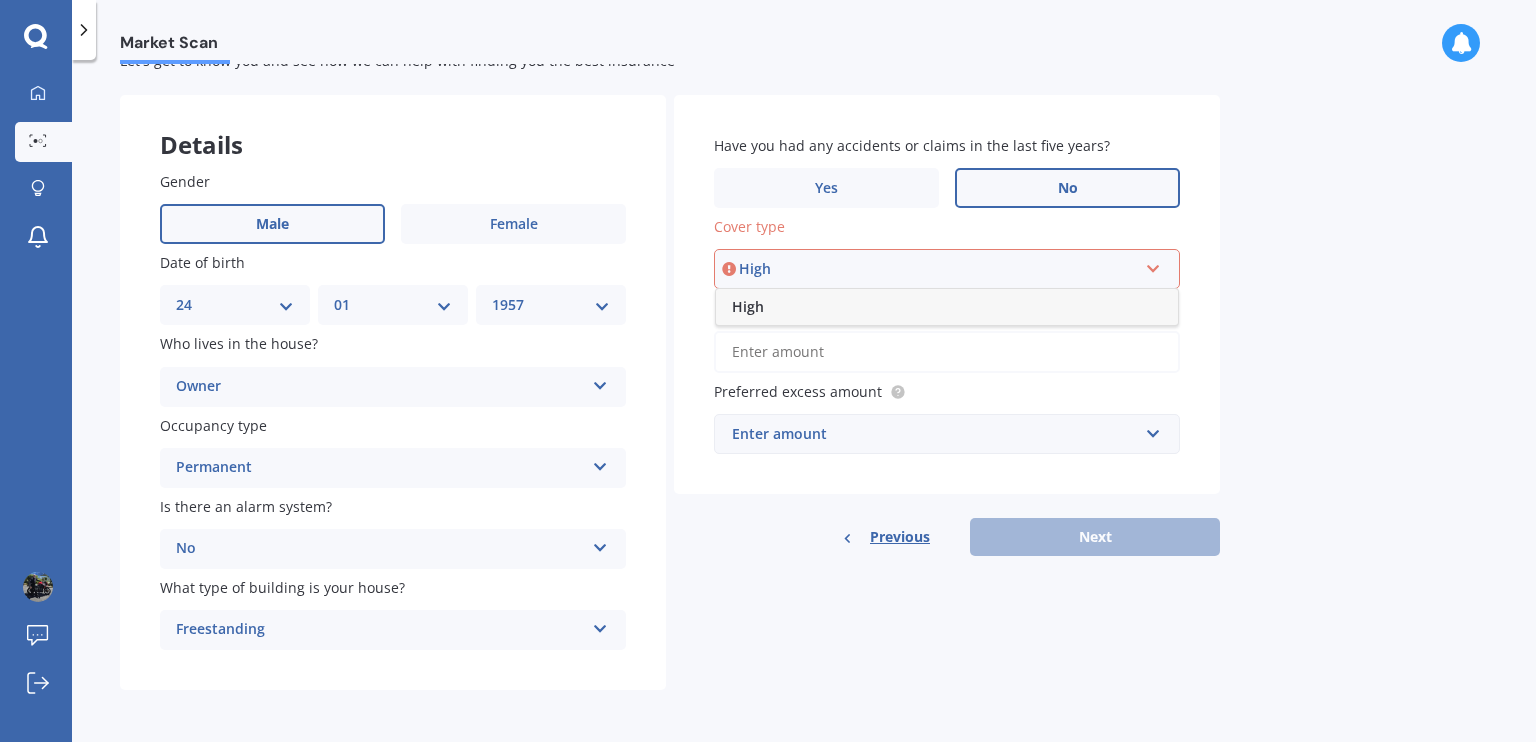click on "High" at bounding box center [947, 307] 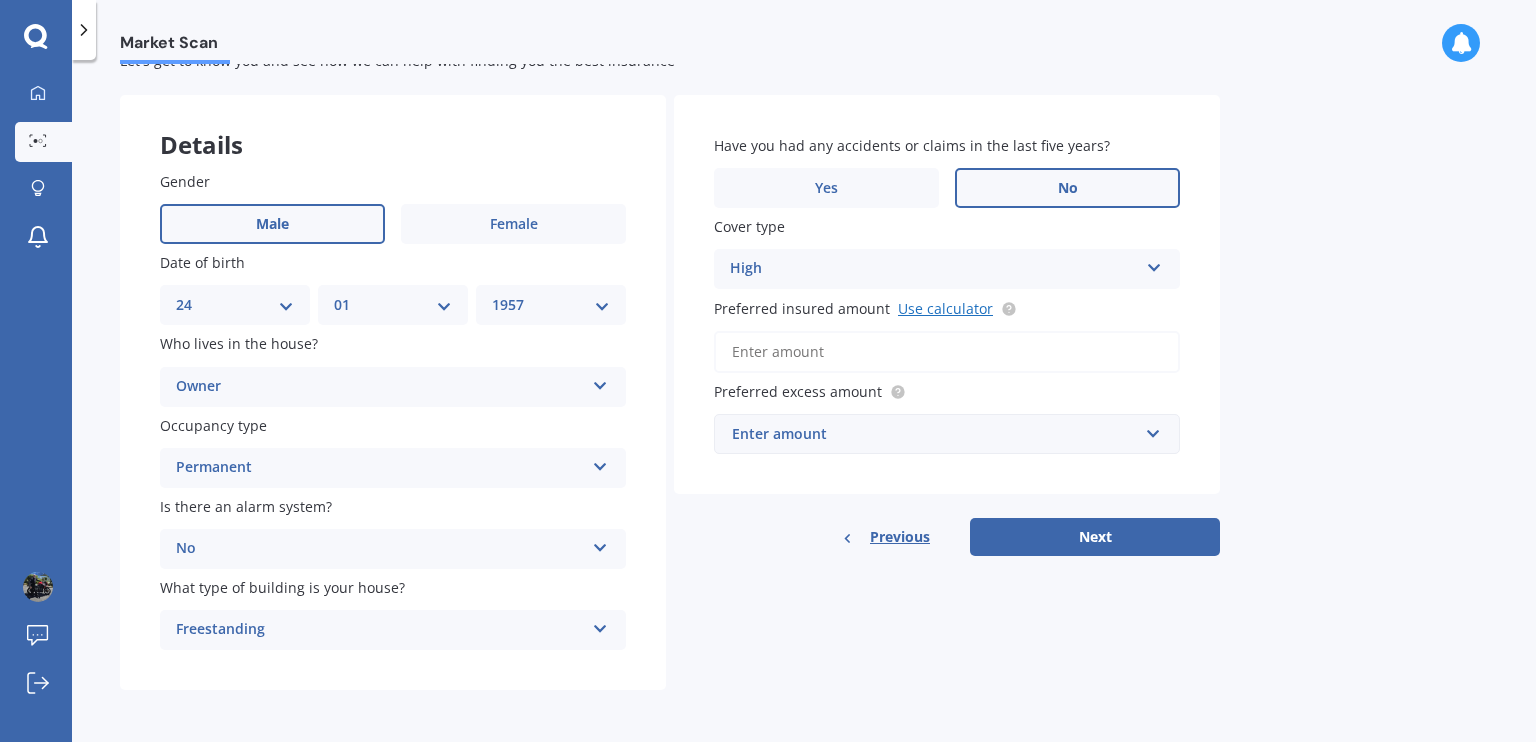 click on "Use calculator" at bounding box center [945, 308] 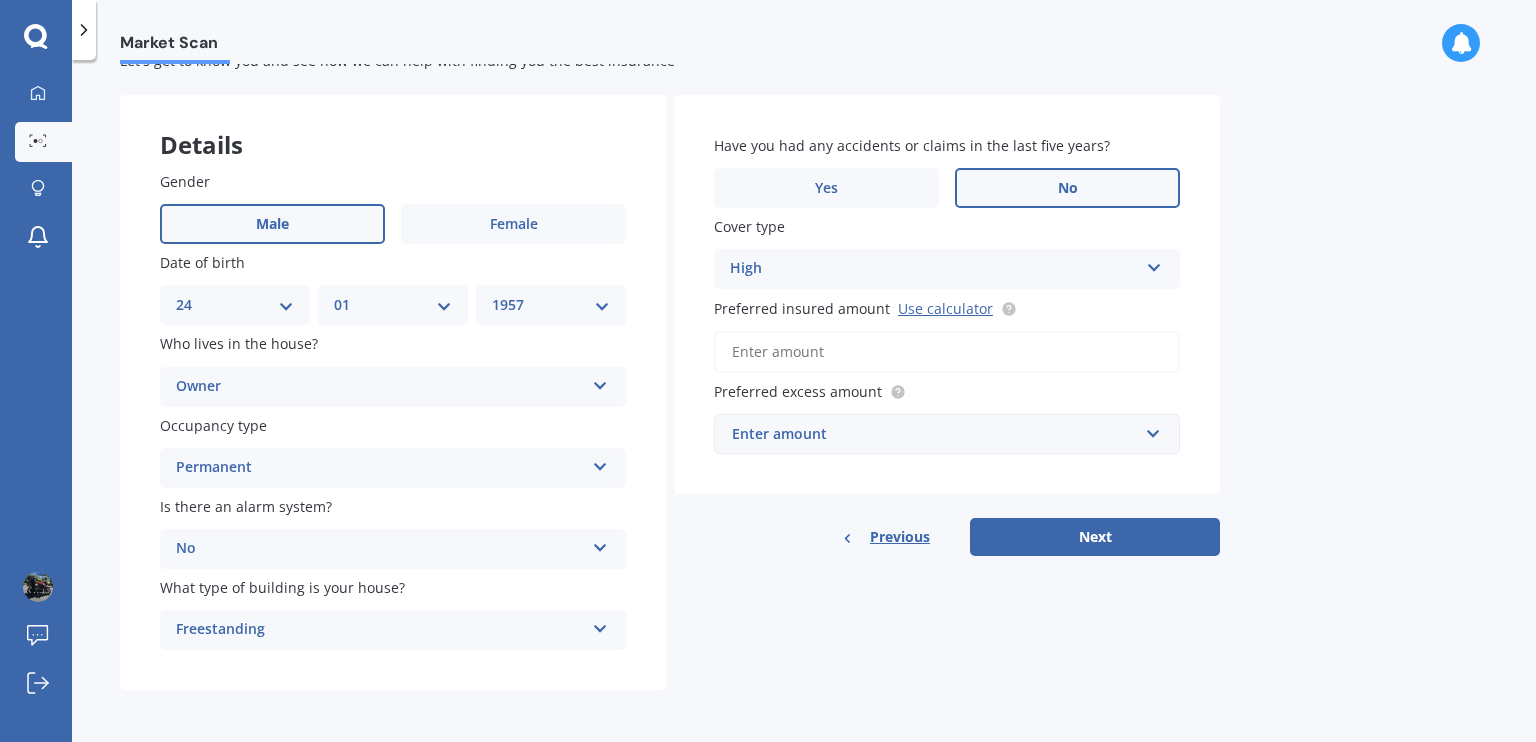 click on "Preferred insured amount Use calculator" at bounding box center [947, 352] 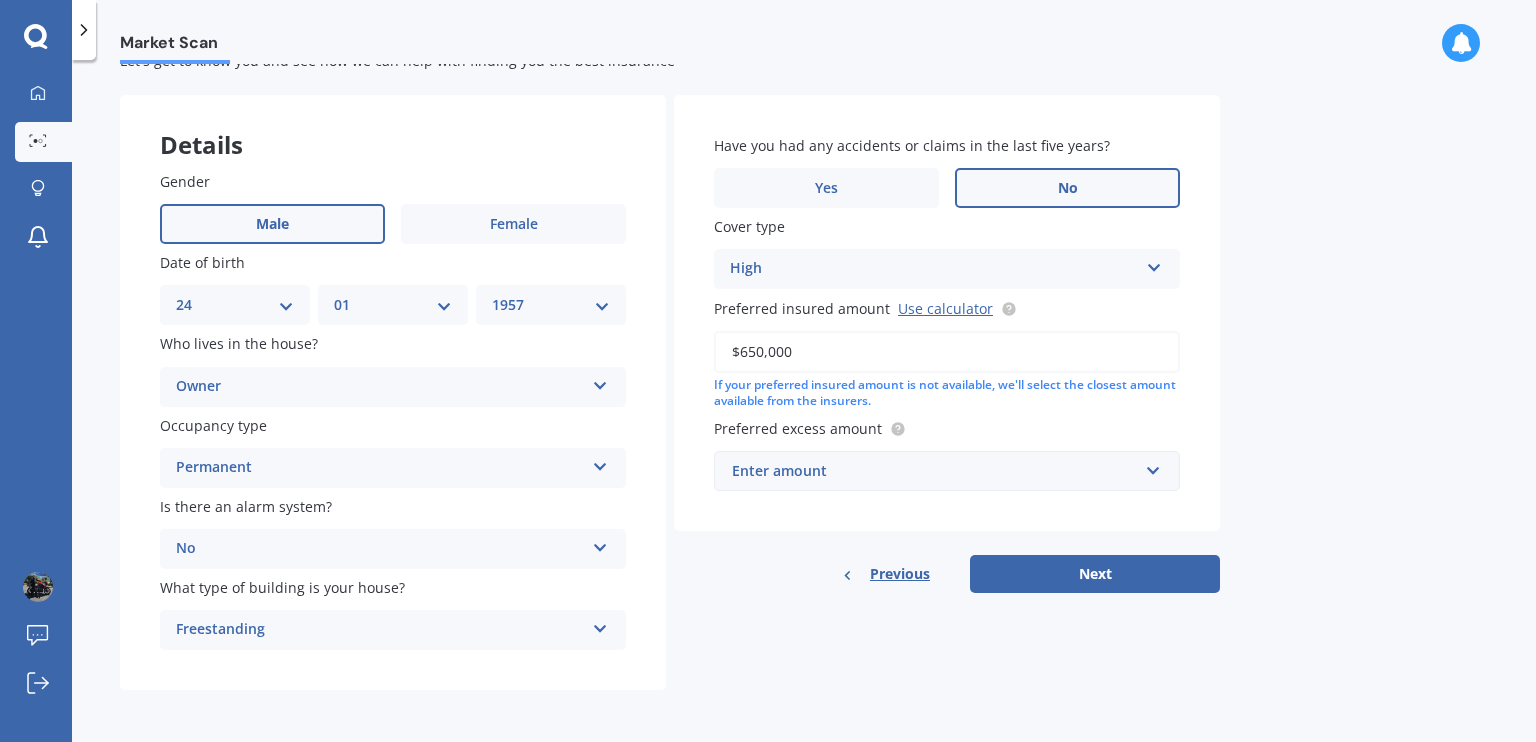 type on "$650,000" 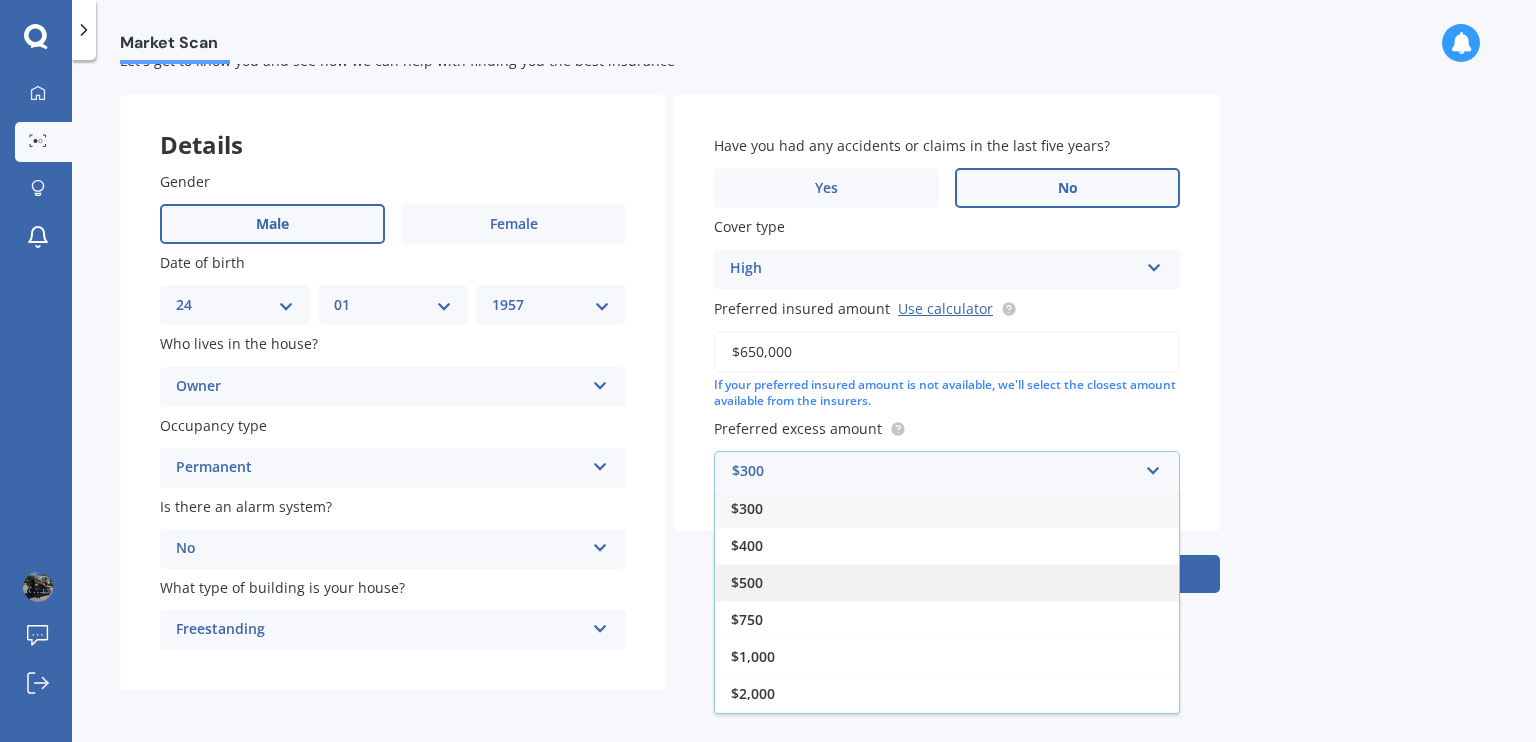 click on "$500" at bounding box center [947, 582] 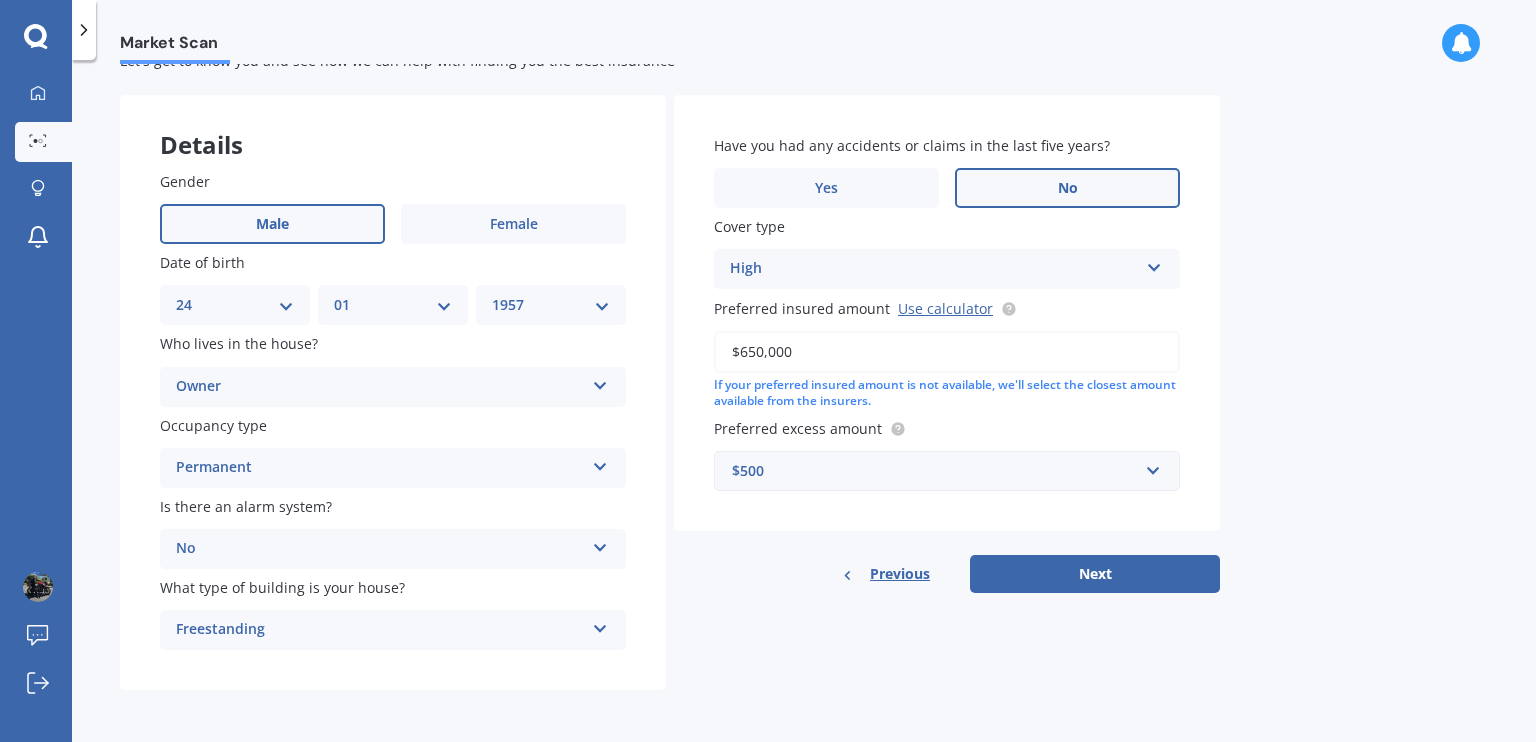 click on "$500" at bounding box center (935, 471) 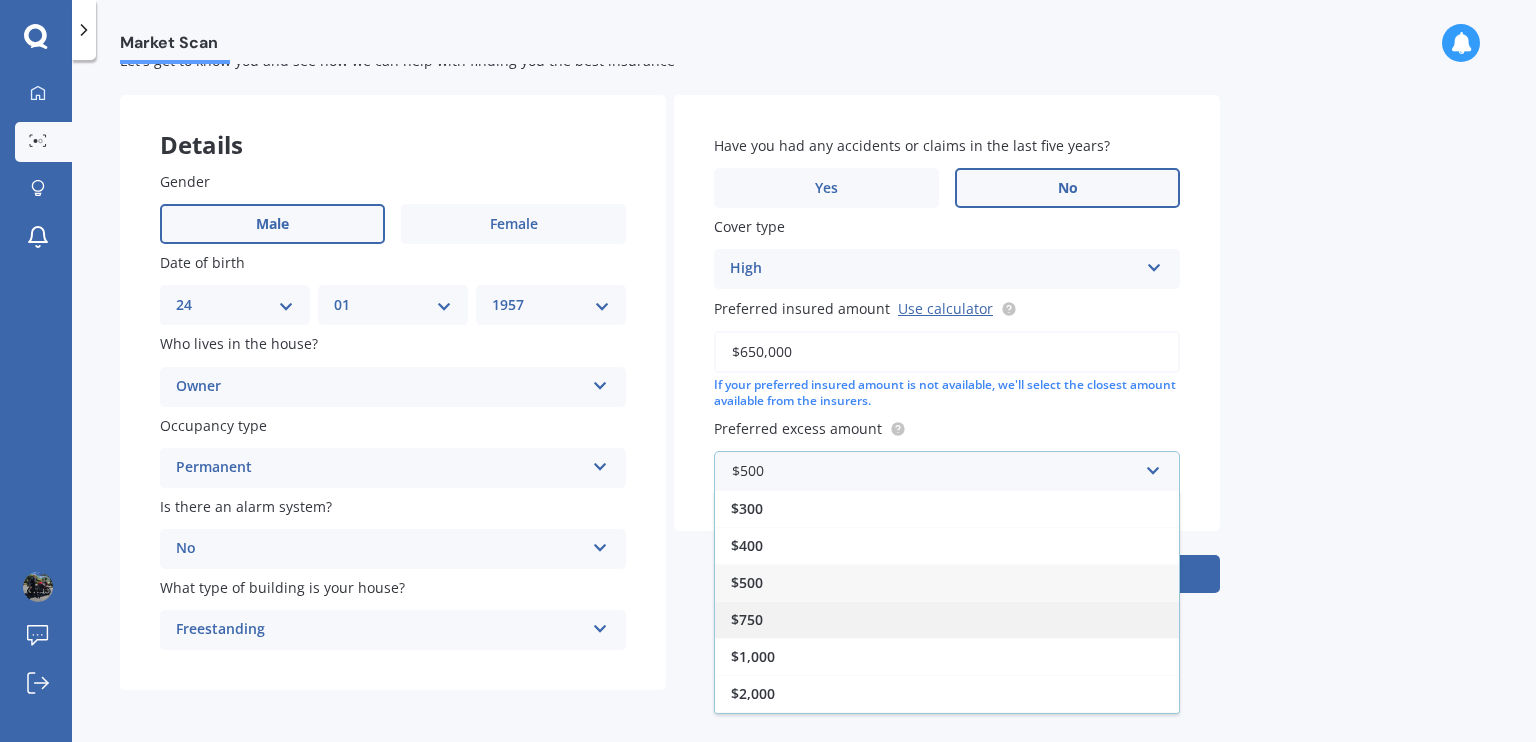 click on "$750" at bounding box center [947, 619] 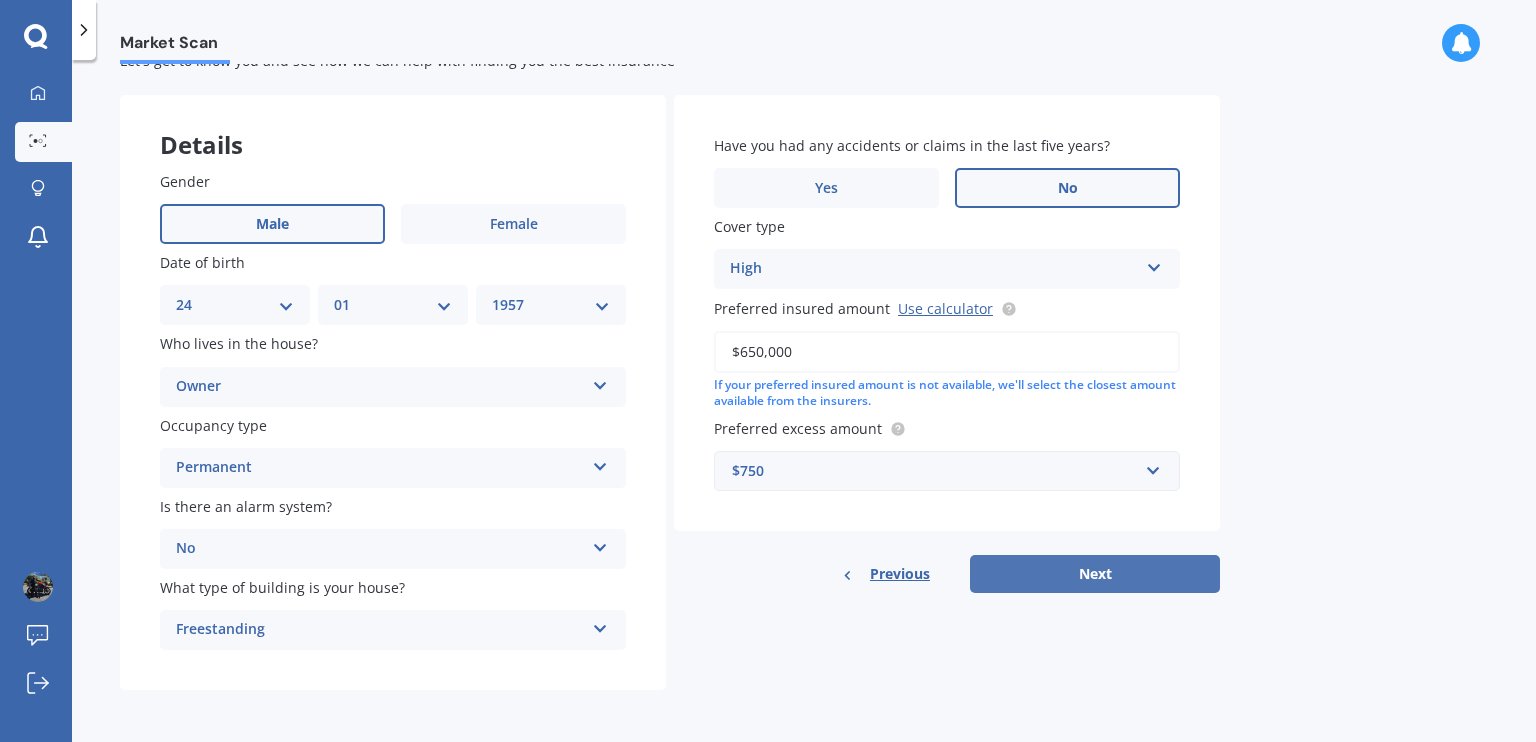 click on "Next" at bounding box center [1095, 574] 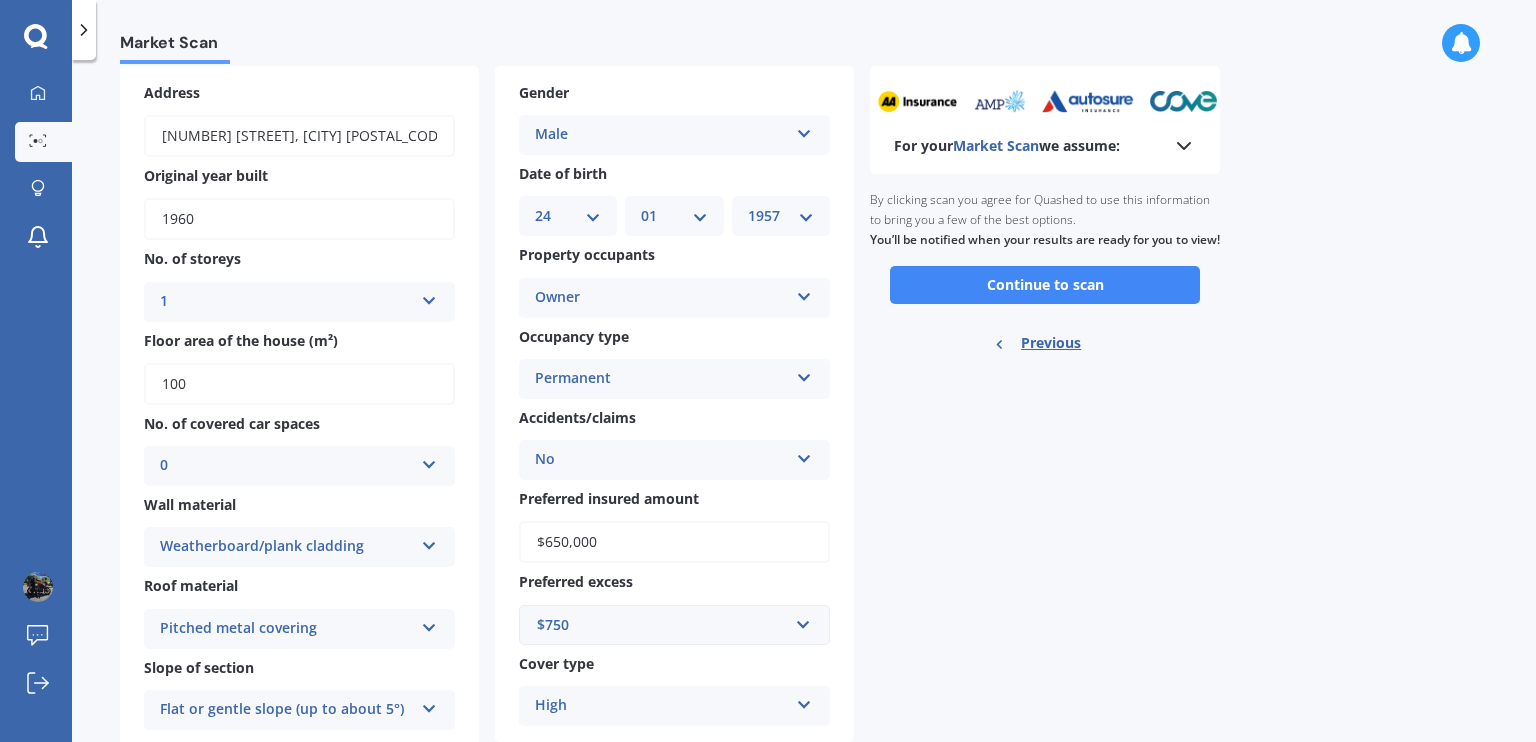 scroll, scrollTop: 133, scrollLeft: 0, axis: vertical 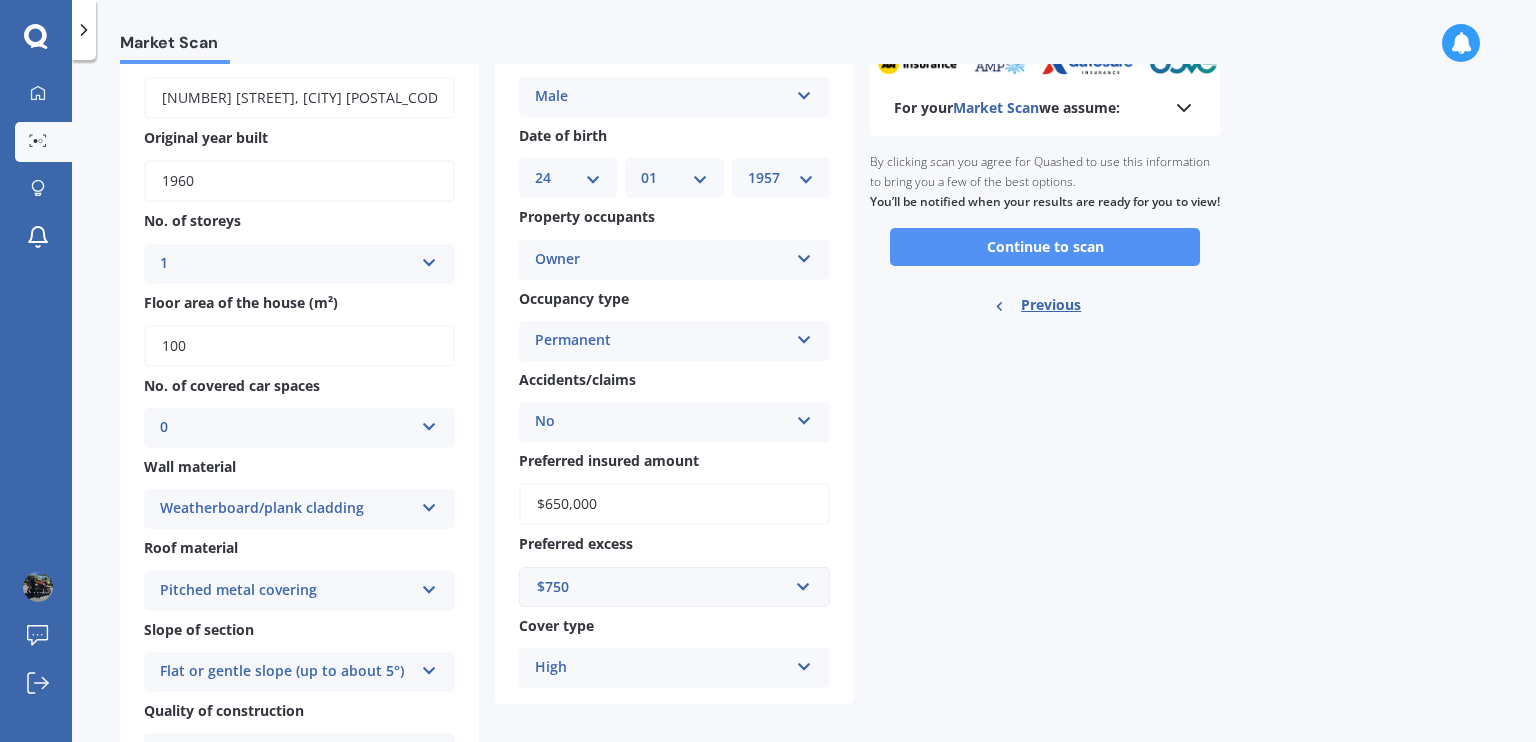 click on "Continue to scan" at bounding box center (1045, 247) 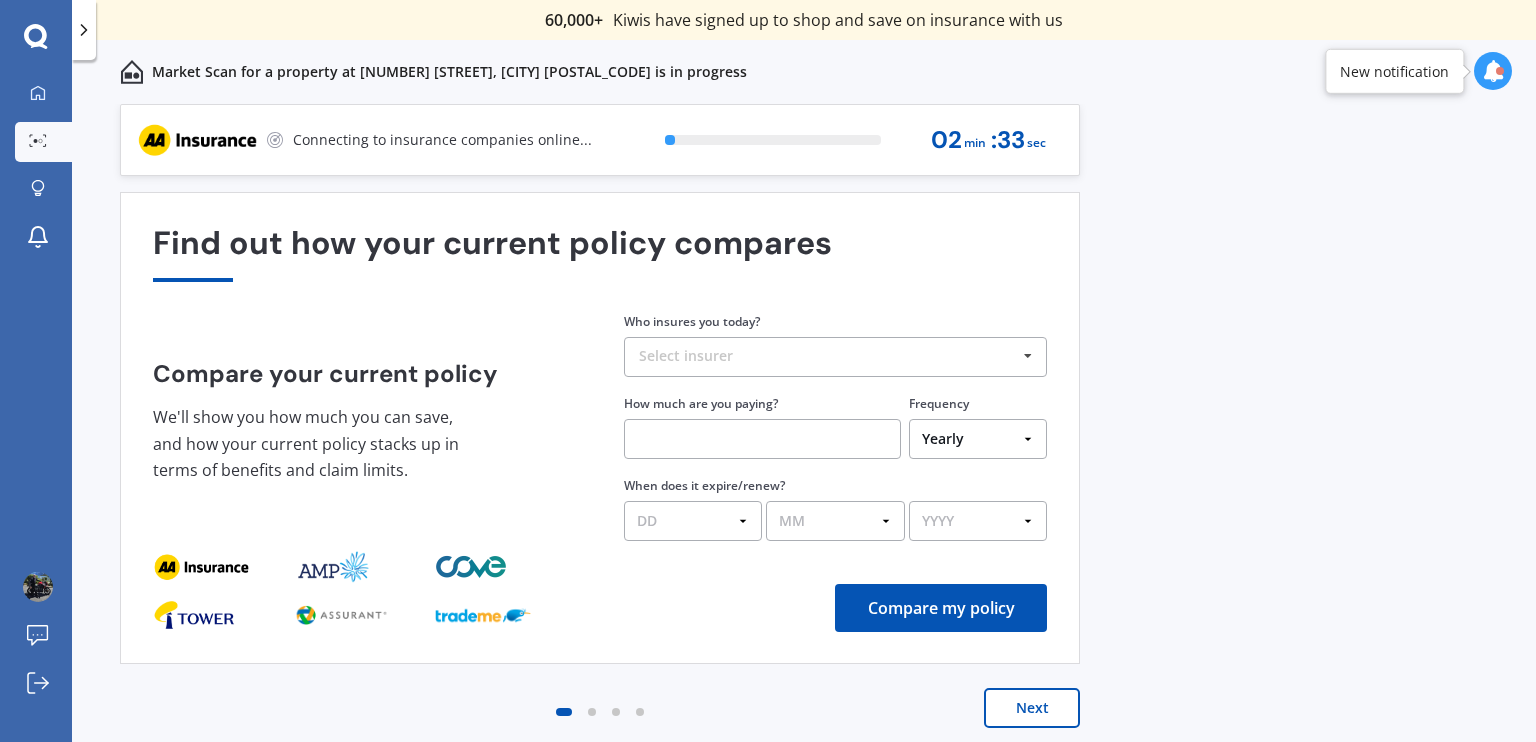 scroll, scrollTop: 0, scrollLeft: 0, axis: both 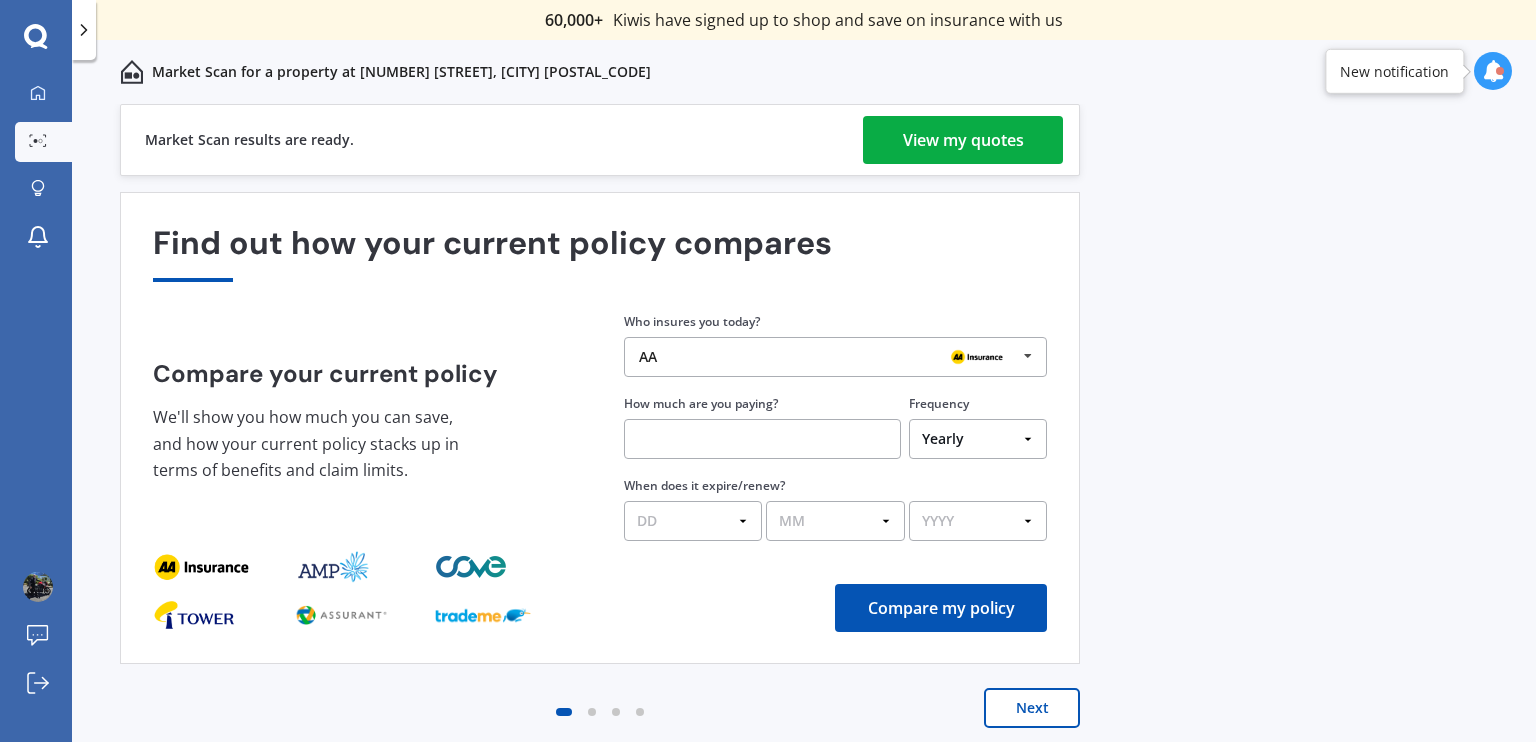 click on "View my quotes" at bounding box center [963, 140] 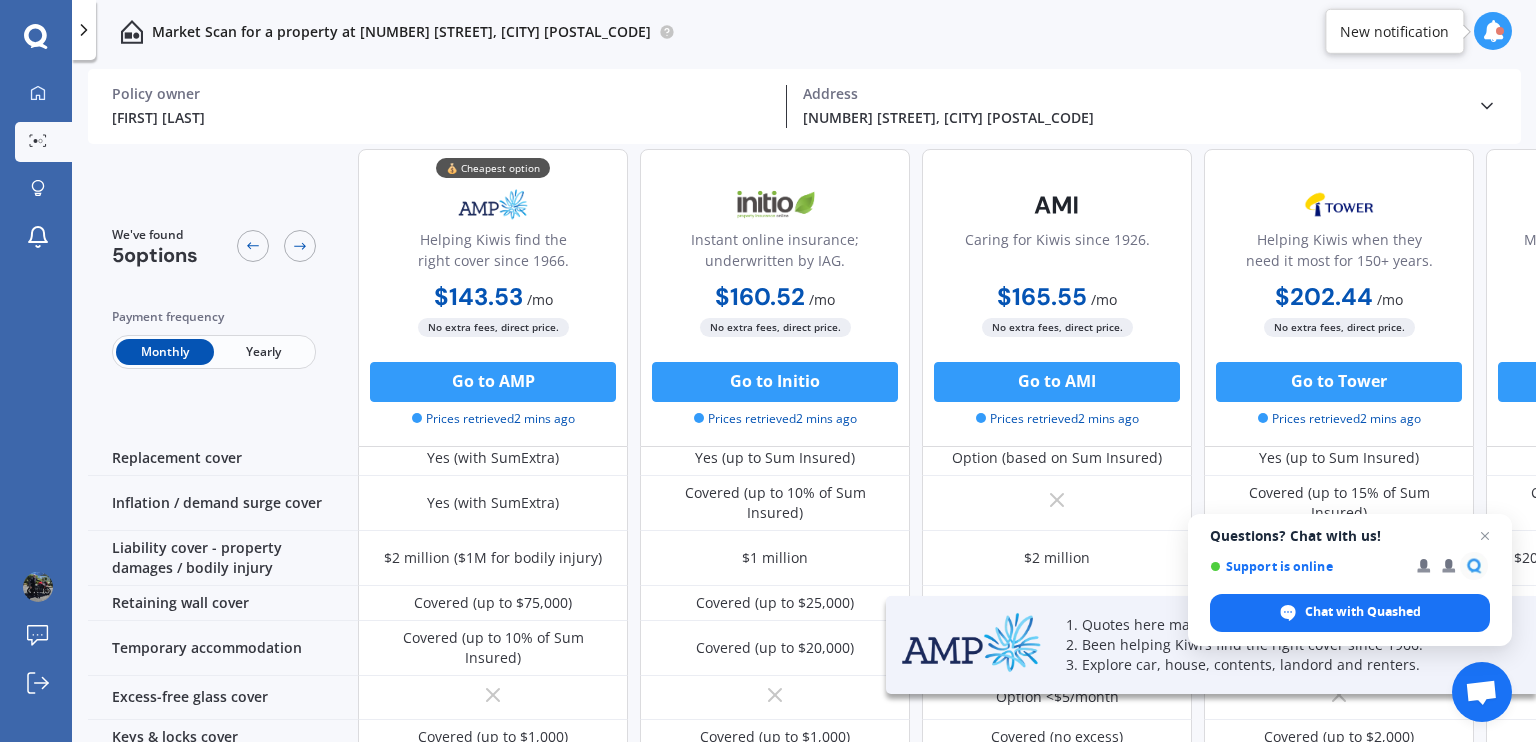 scroll, scrollTop: 172, scrollLeft: 0, axis: vertical 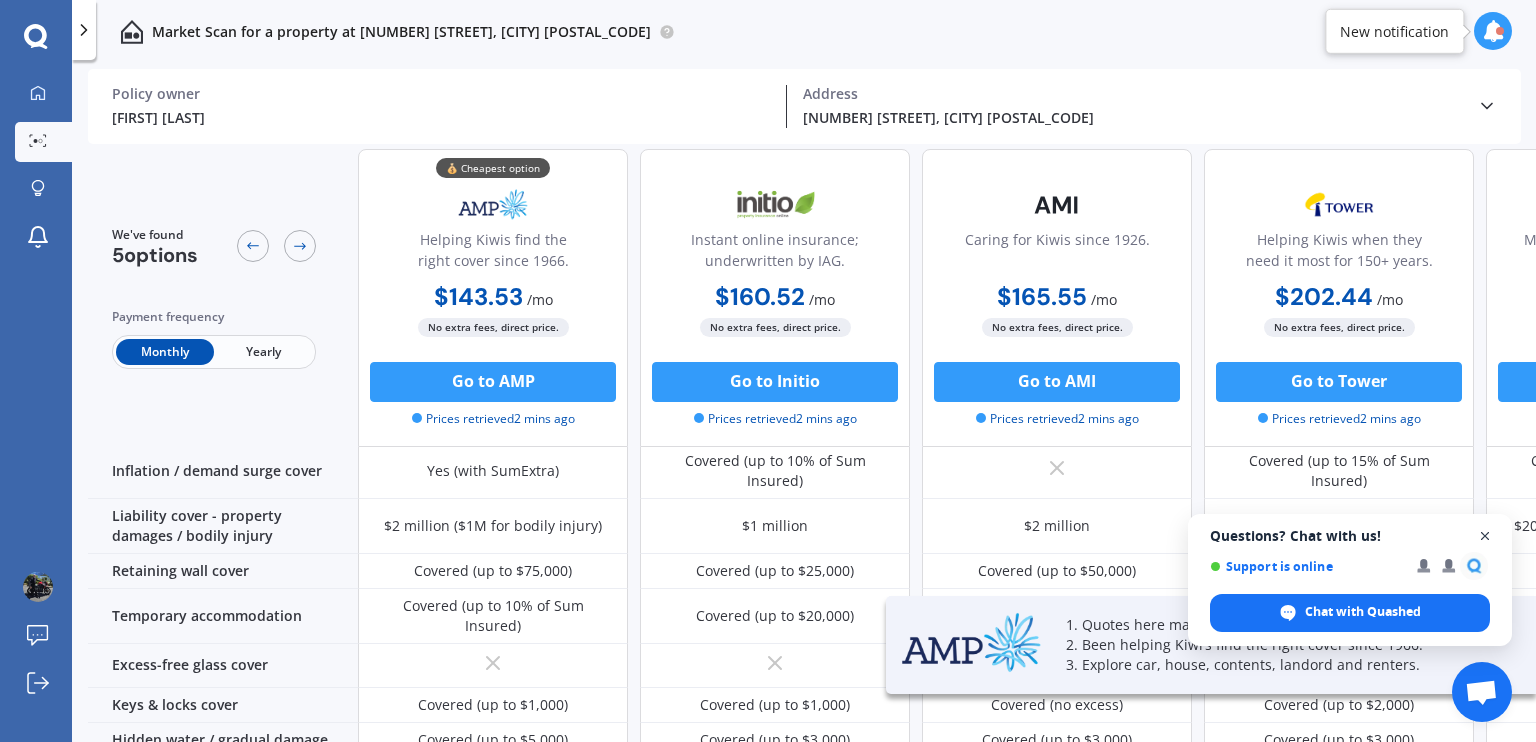 click at bounding box center [1485, 536] 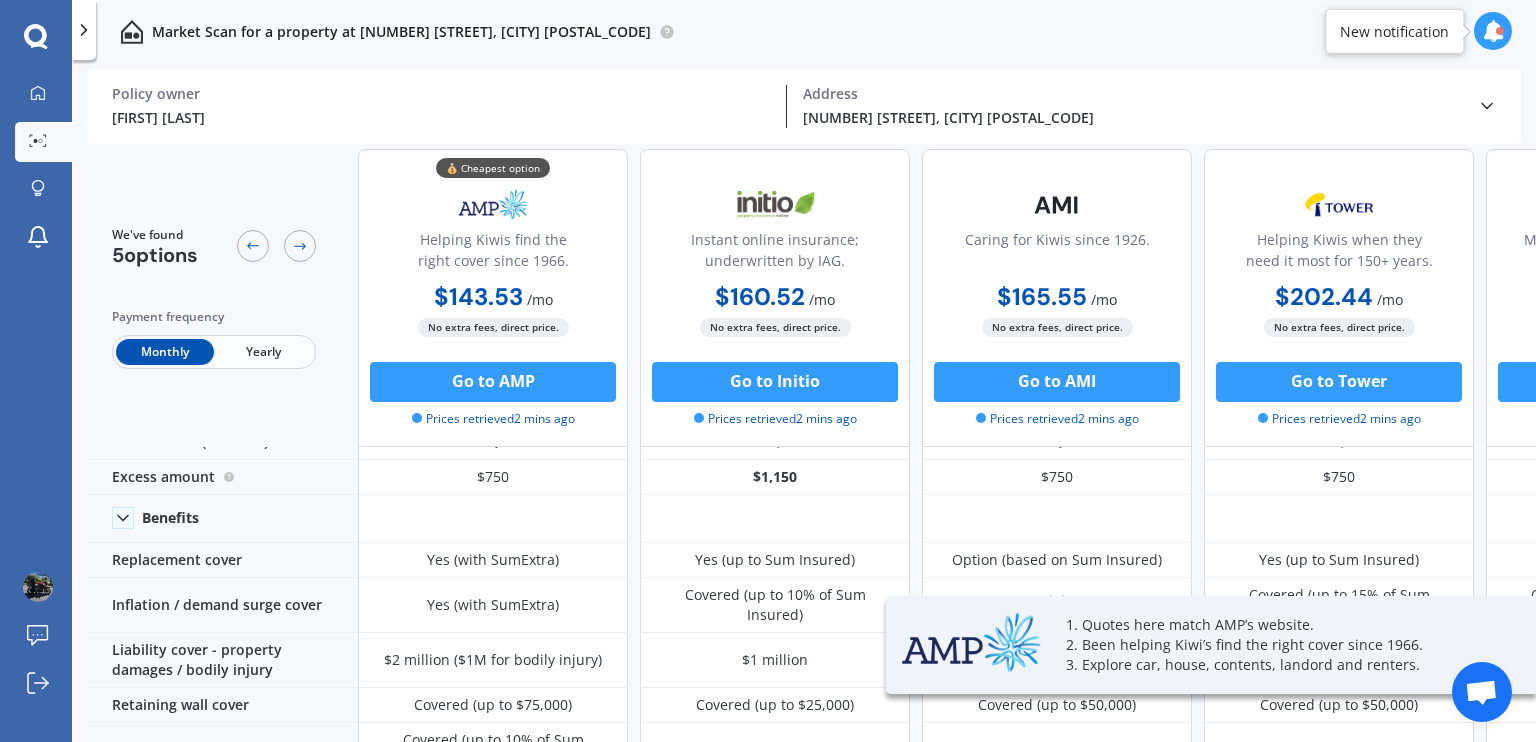 scroll, scrollTop: 0, scrollLeft: 0, axis: both 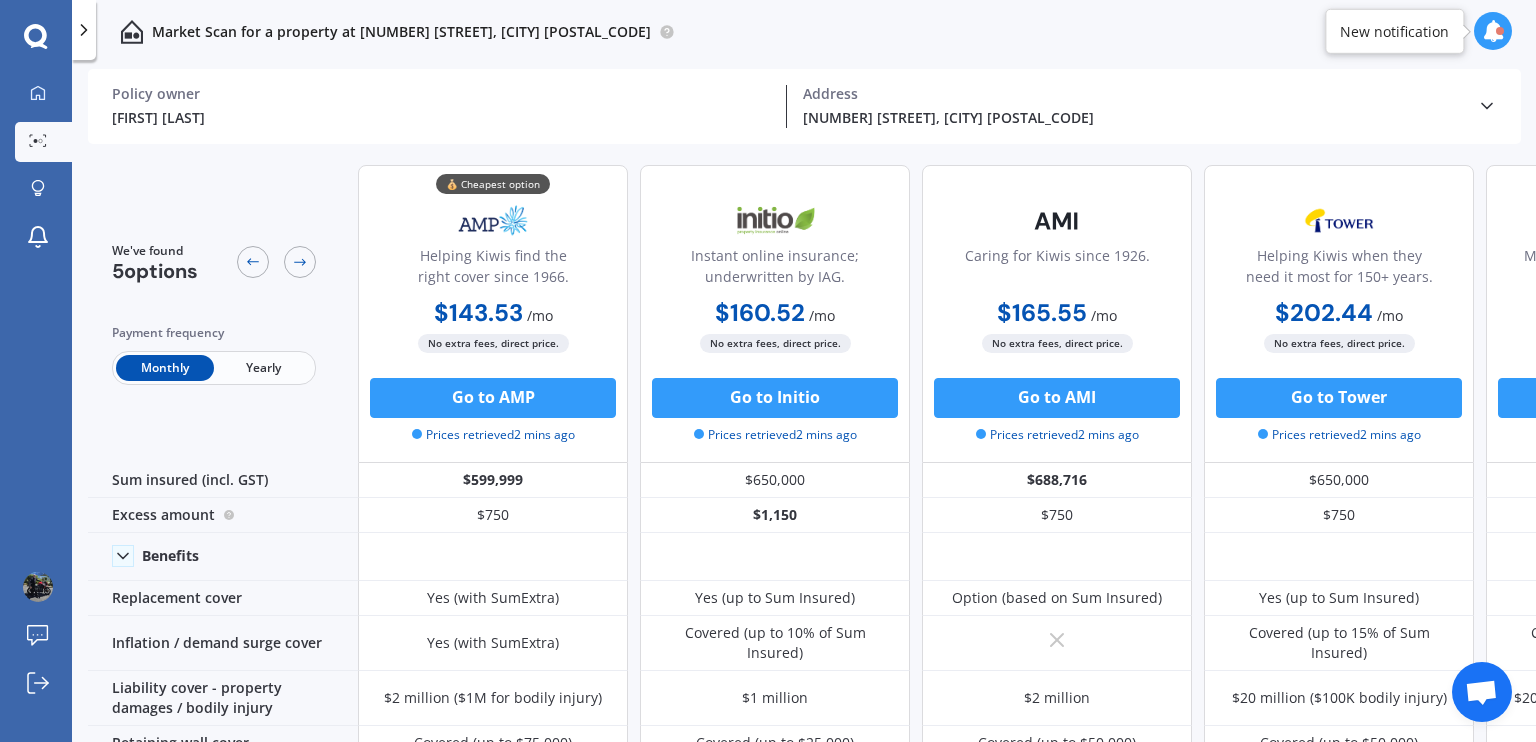 click on "Yearly" at bounding box center [263, 368] 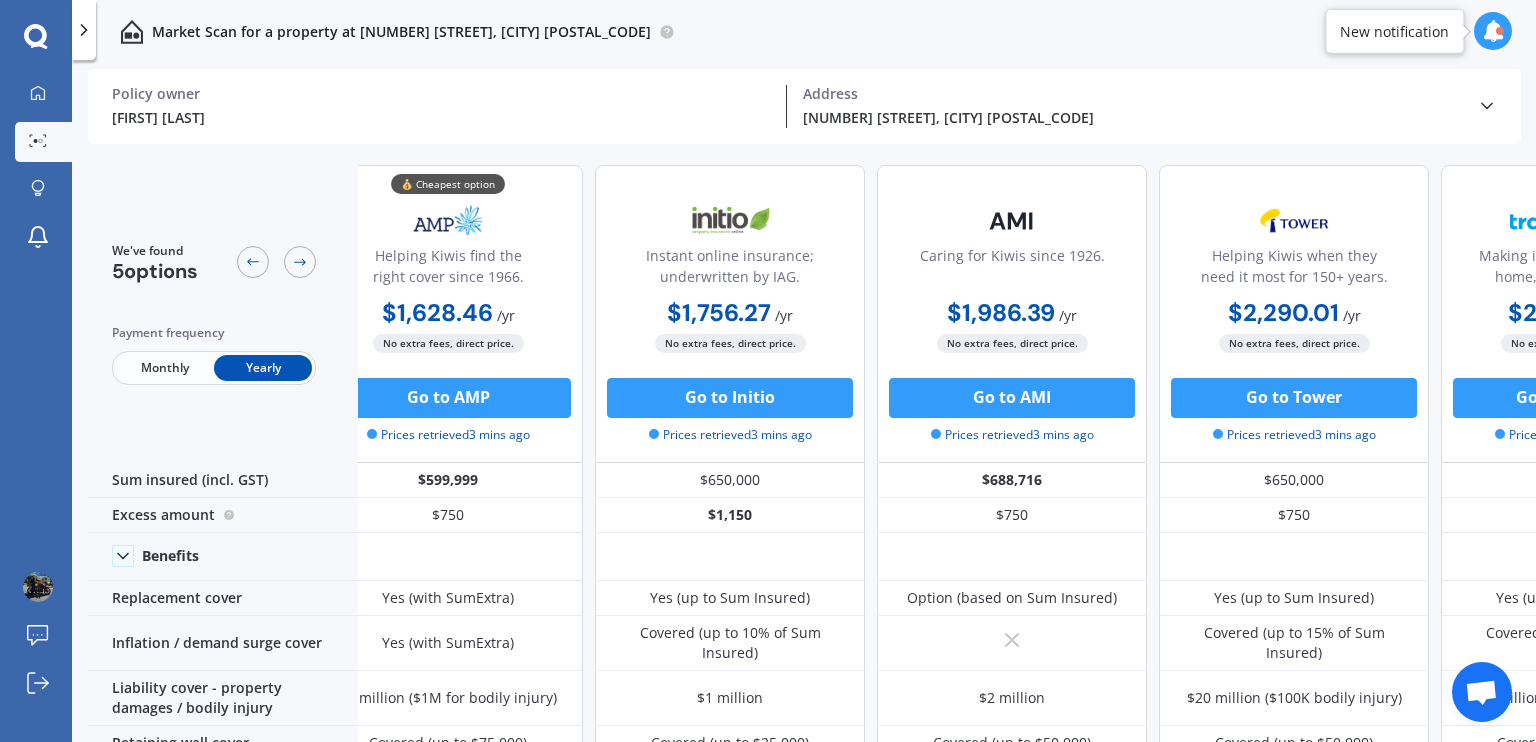 scroll, scrollTop: 0, scrollLeft: 86, axis: horizontal 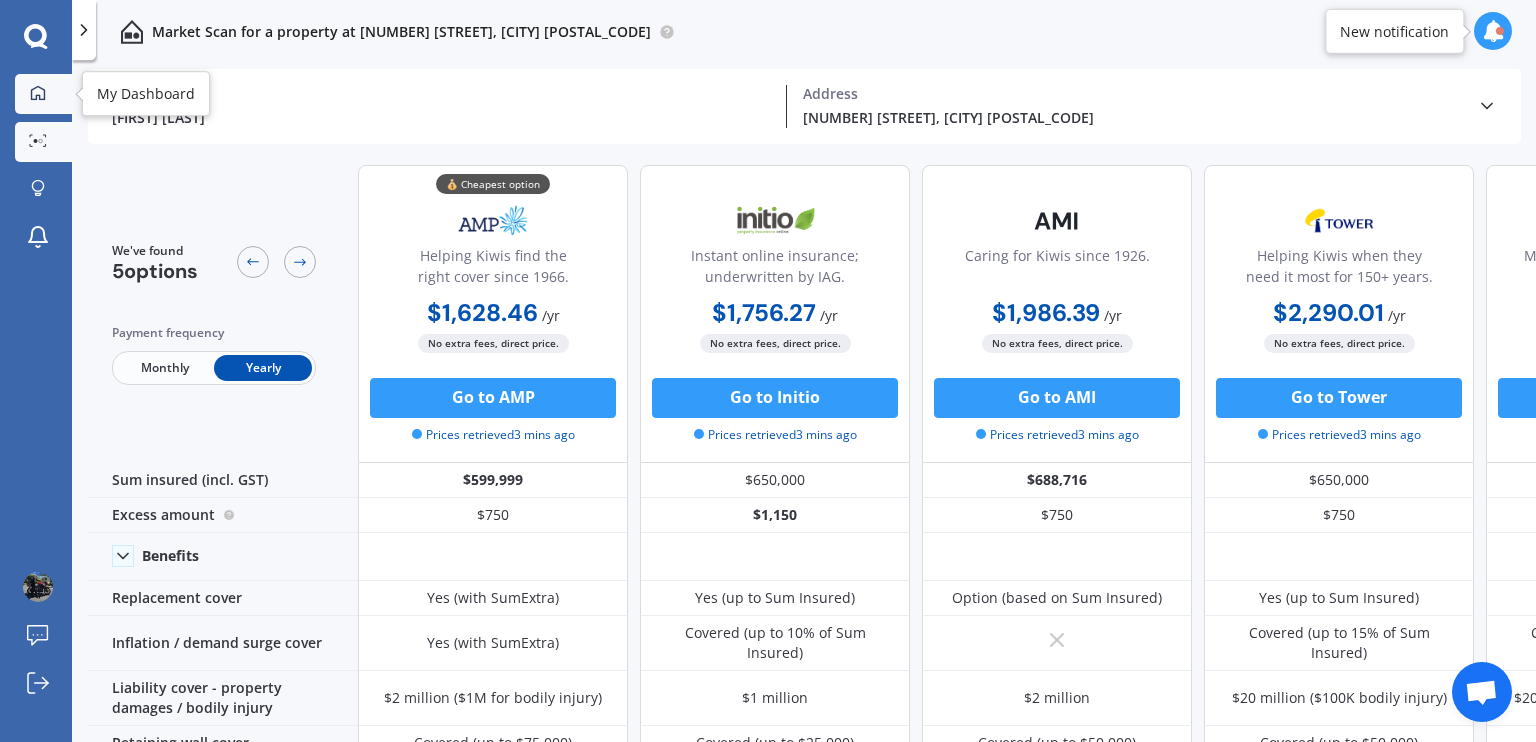 click 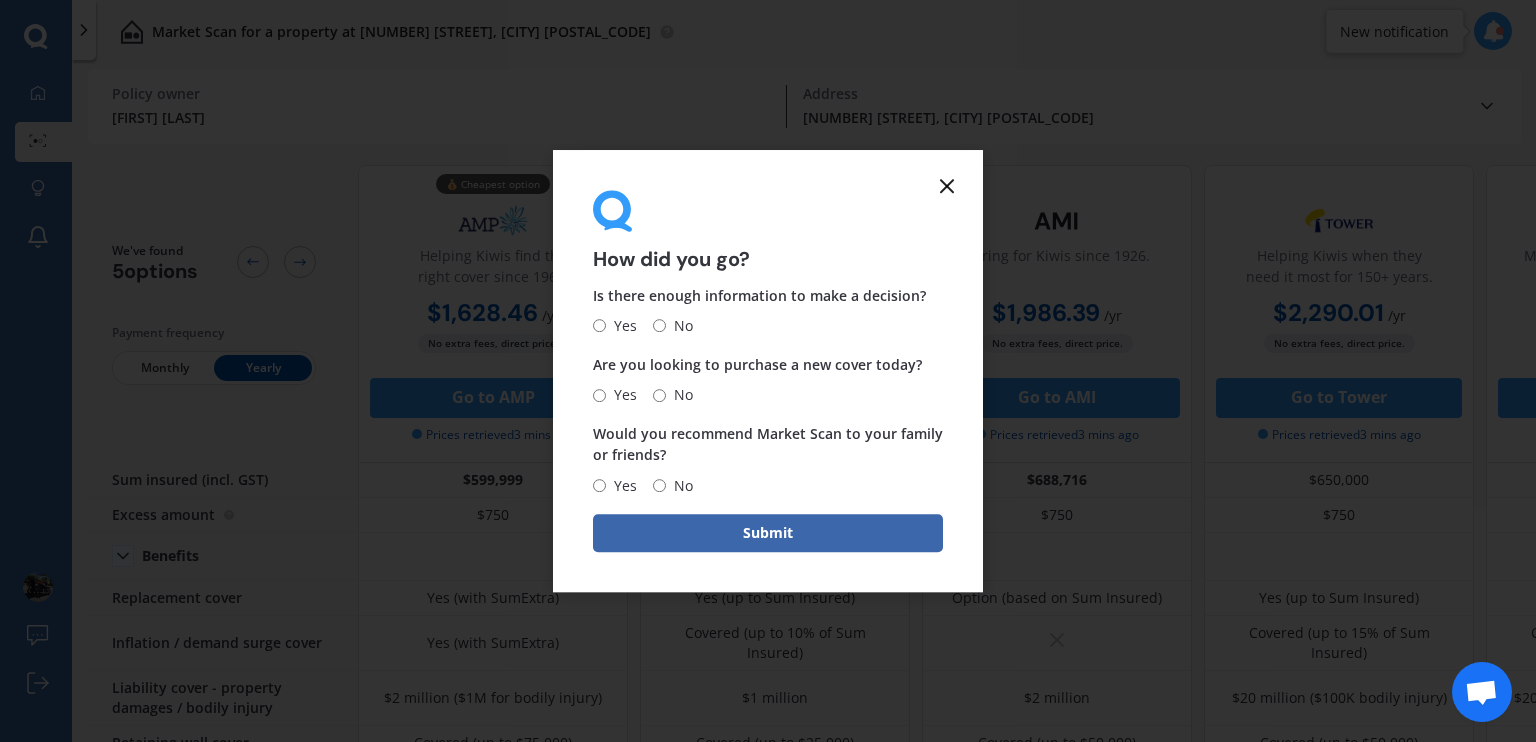 click 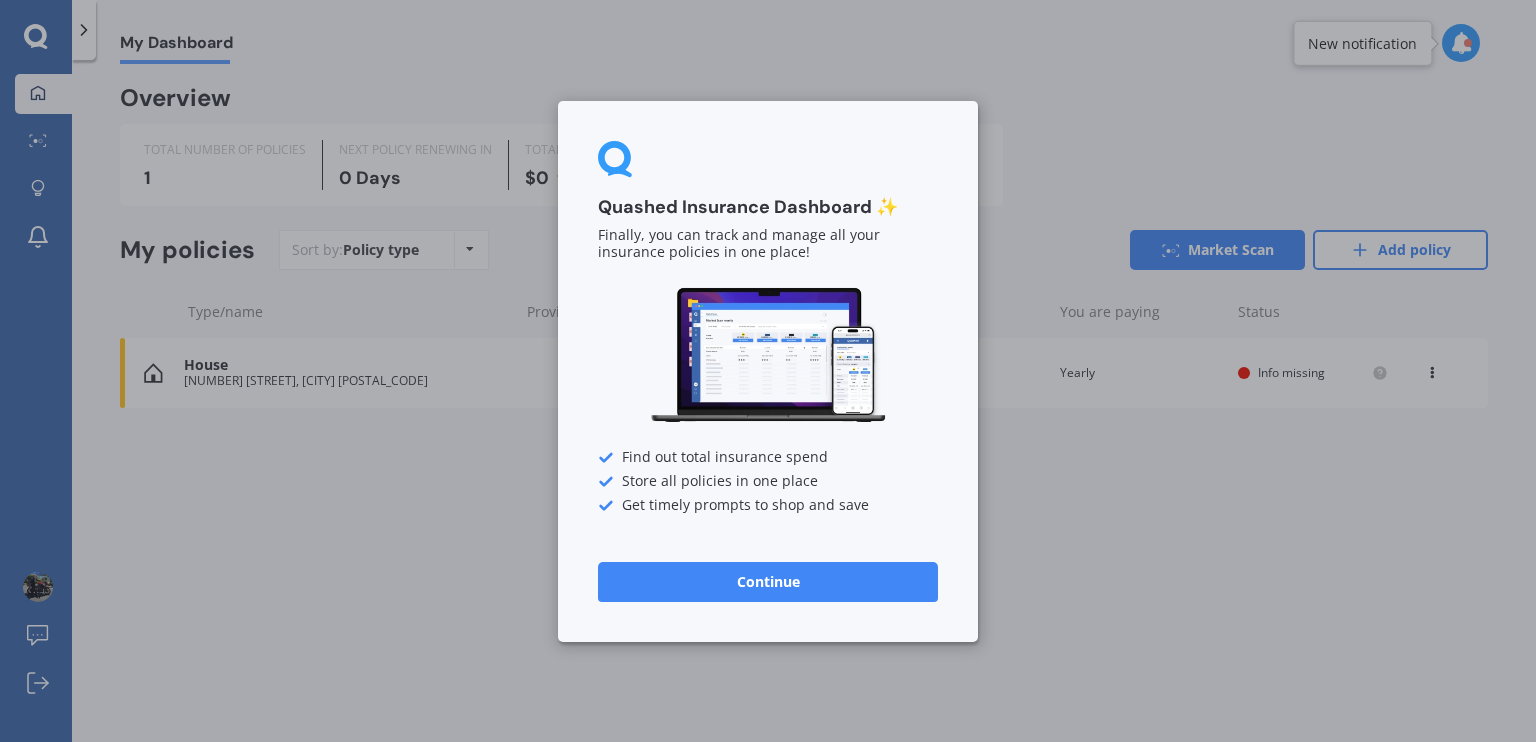 click on "Continue" at bounding box center [768, 581] 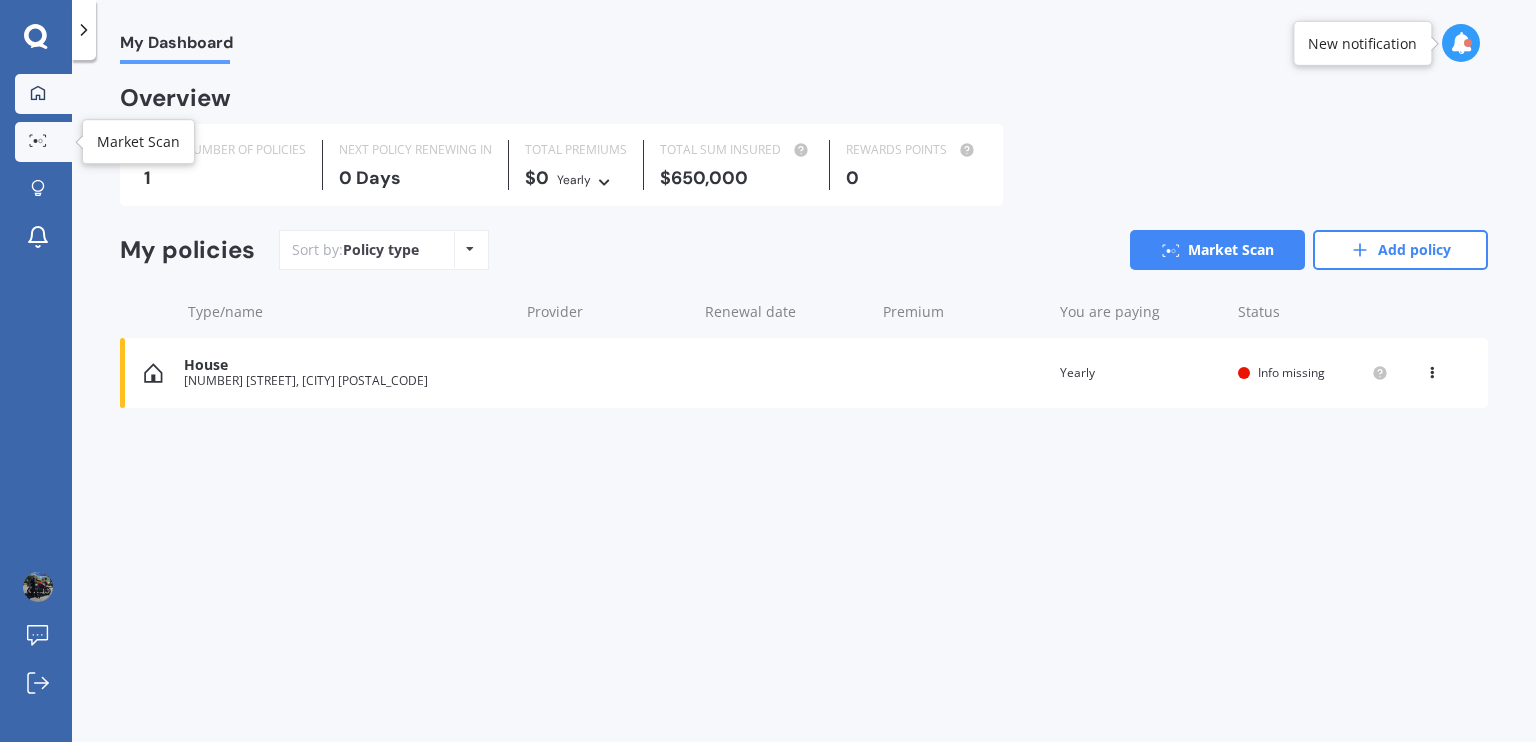 click at bounding box center (38, 141) 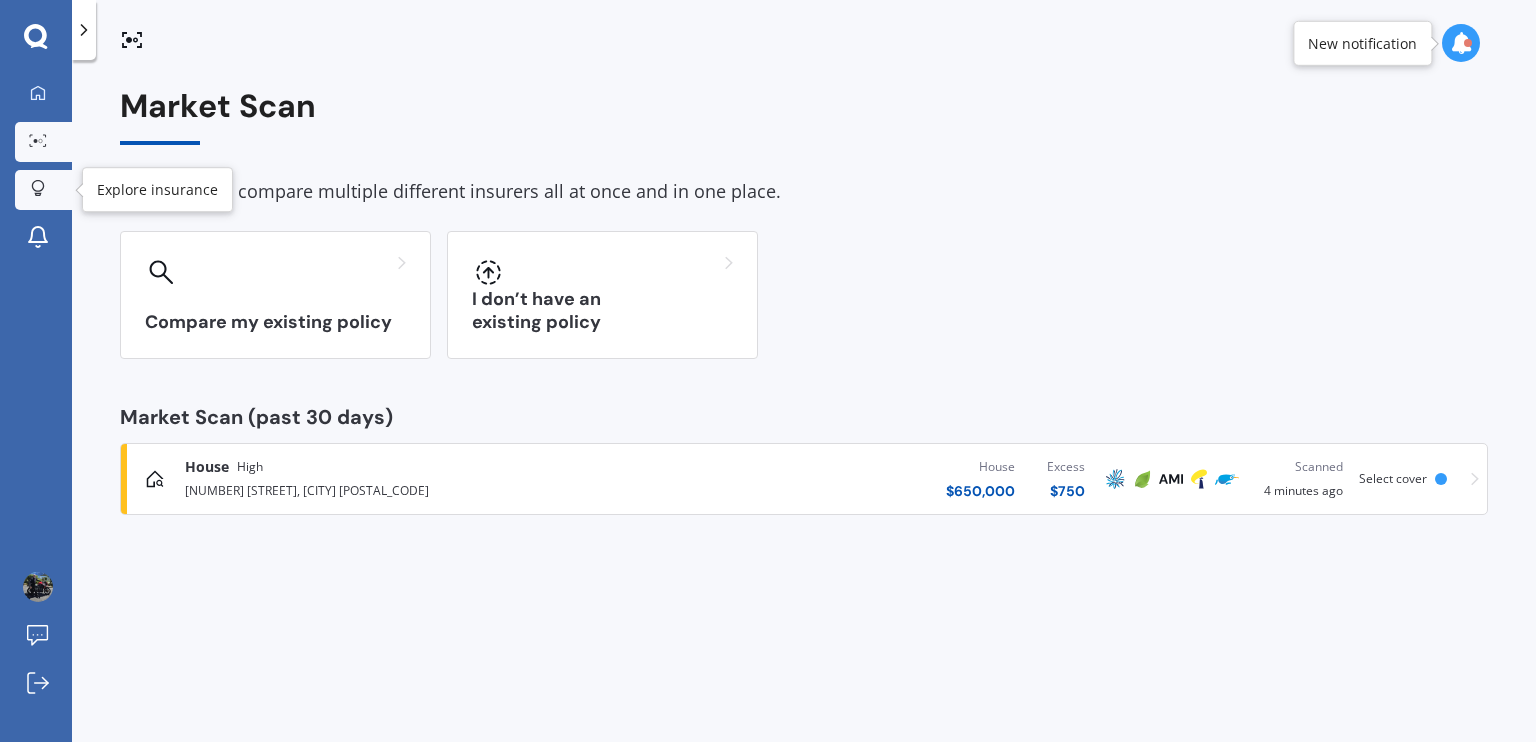 click 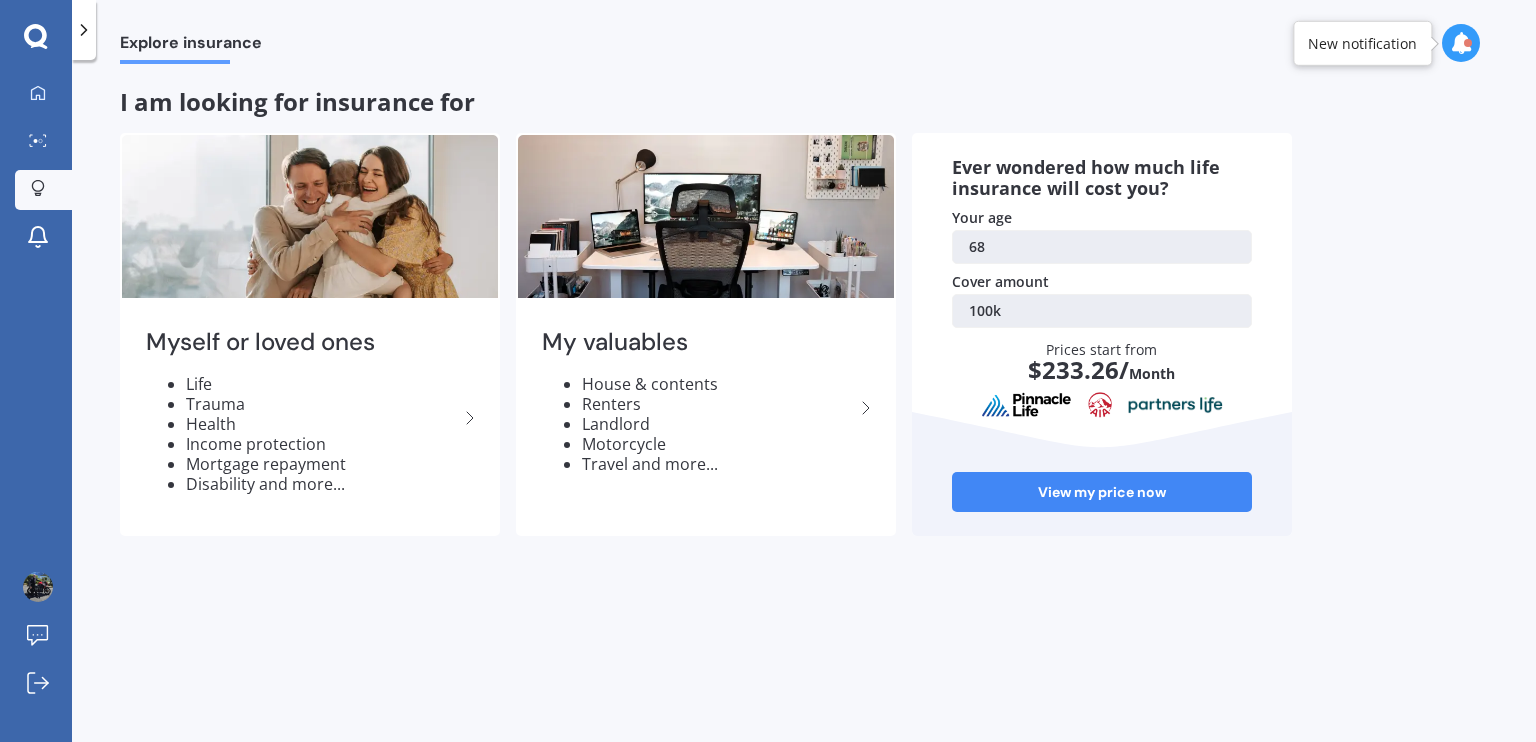 click 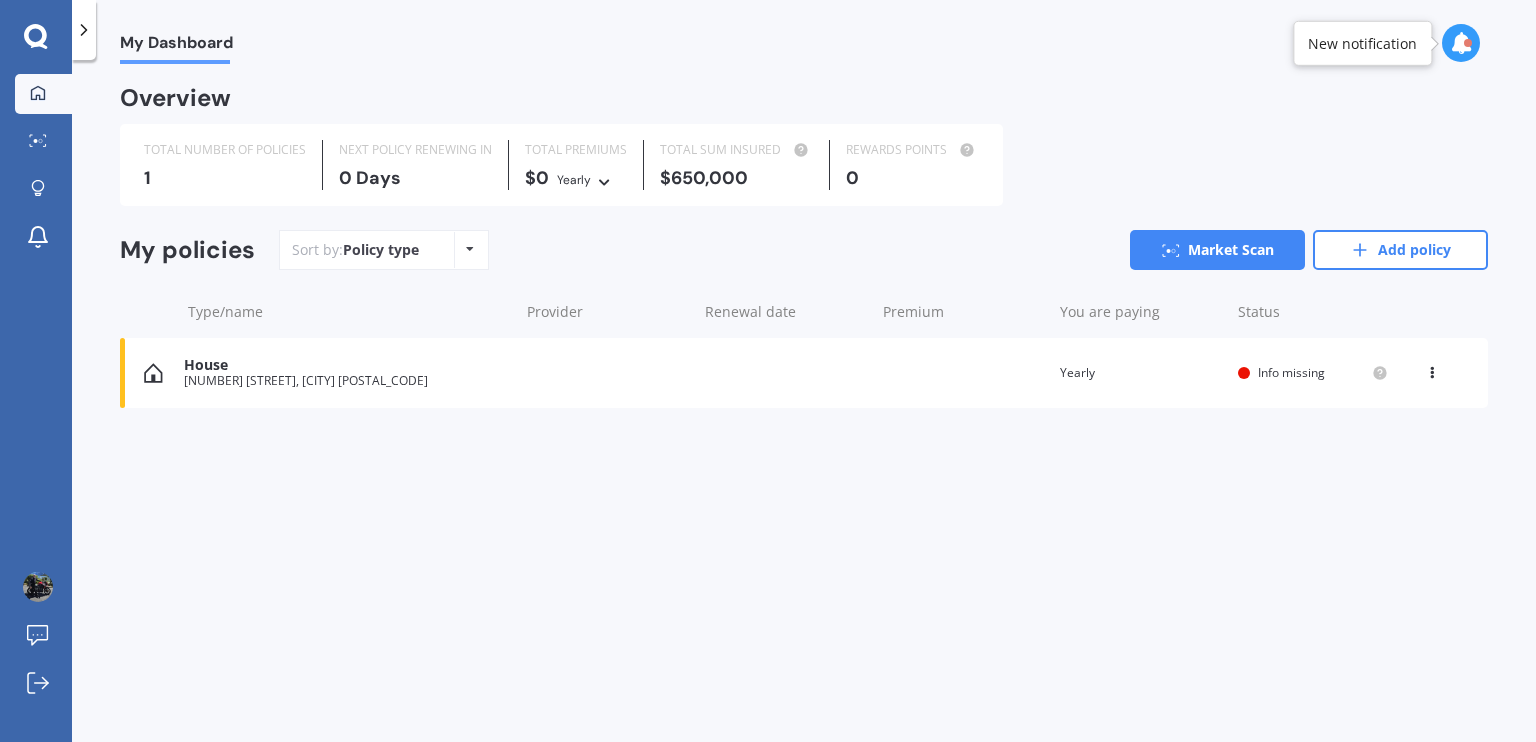 click at bounding box center (470, 249) 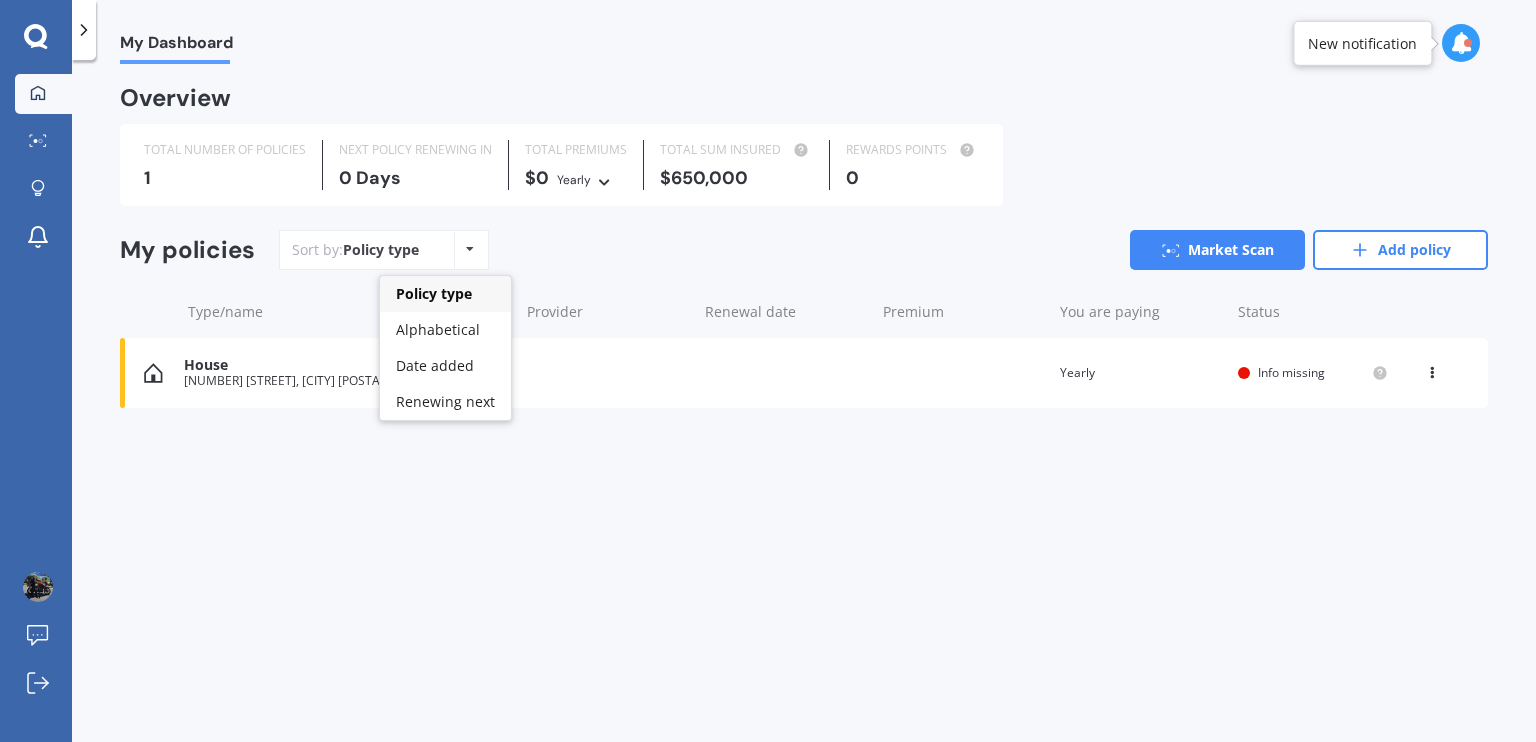 click at bounding box center [470, 249] 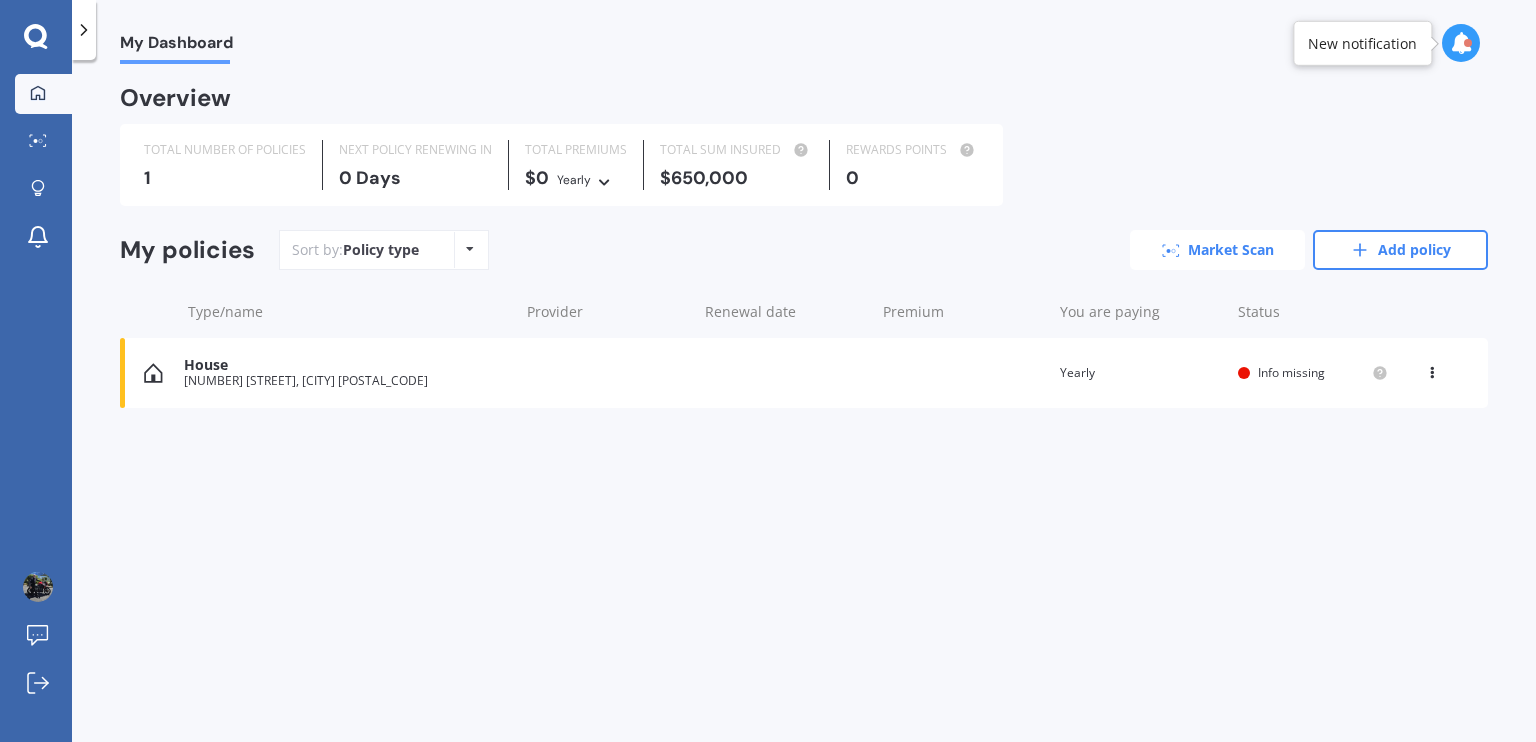 click on "Market Scan" at bounding box center (1217, 250) 